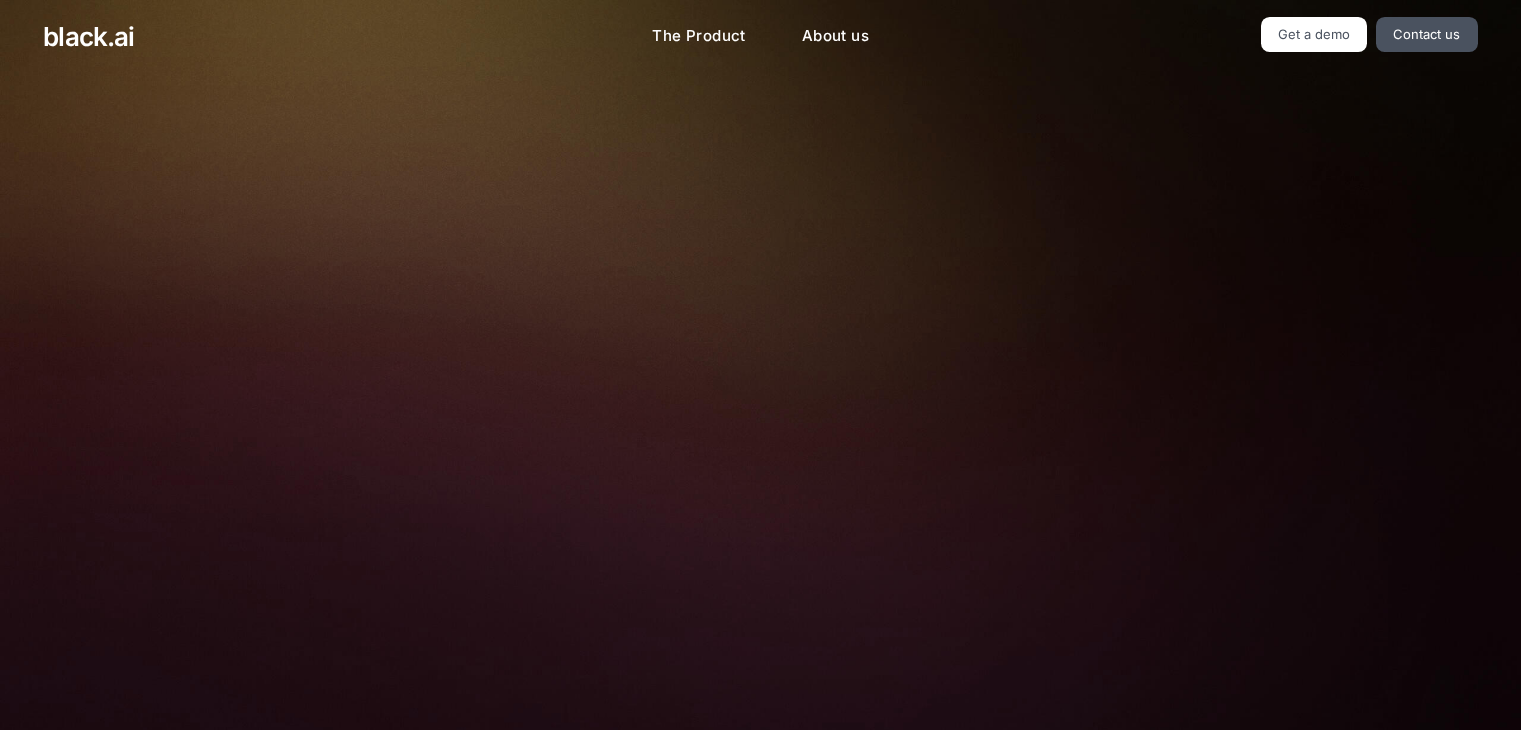 scroll, scrollTop: 0, scrollLeft: 0, axis: both 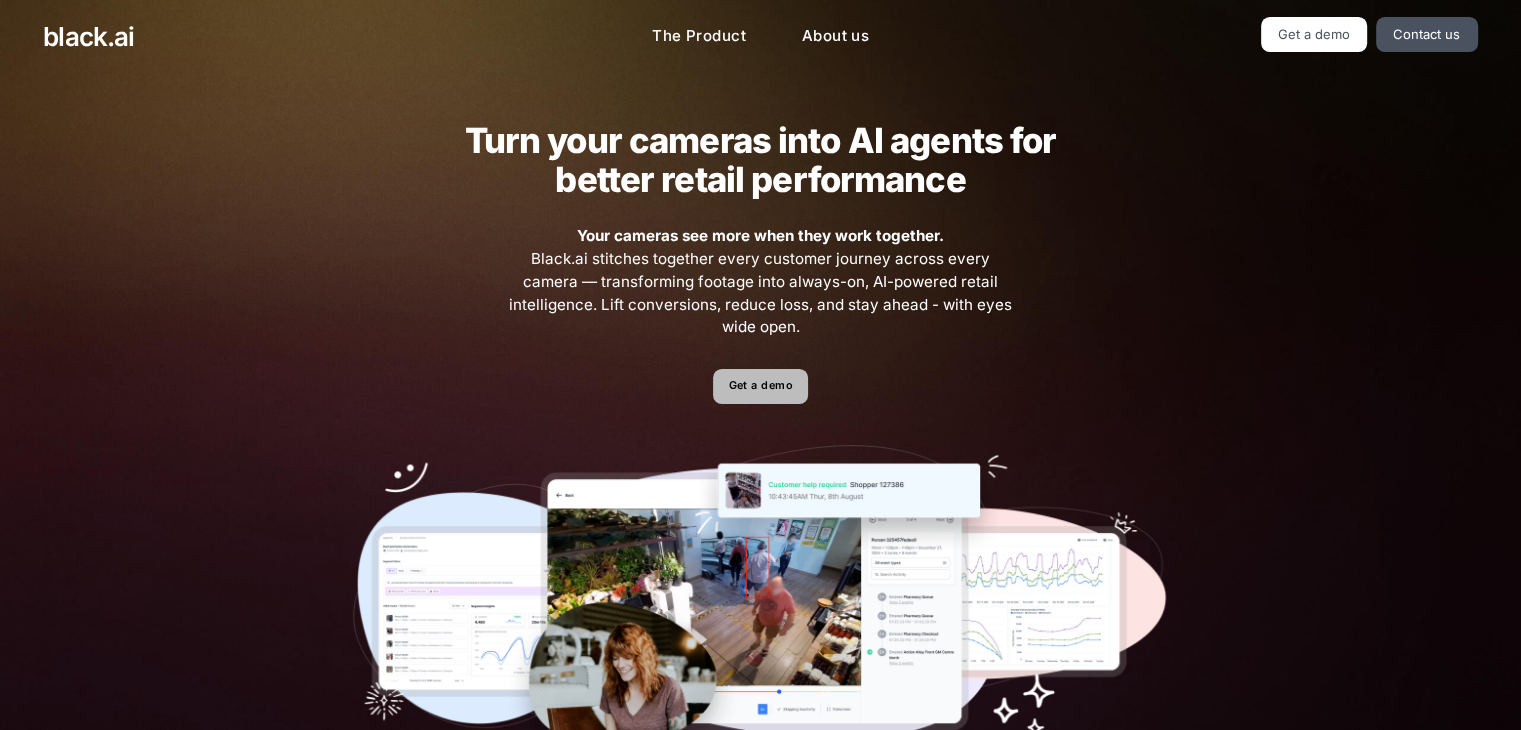 click on "Get a demo" at bounding box center (760, 386) 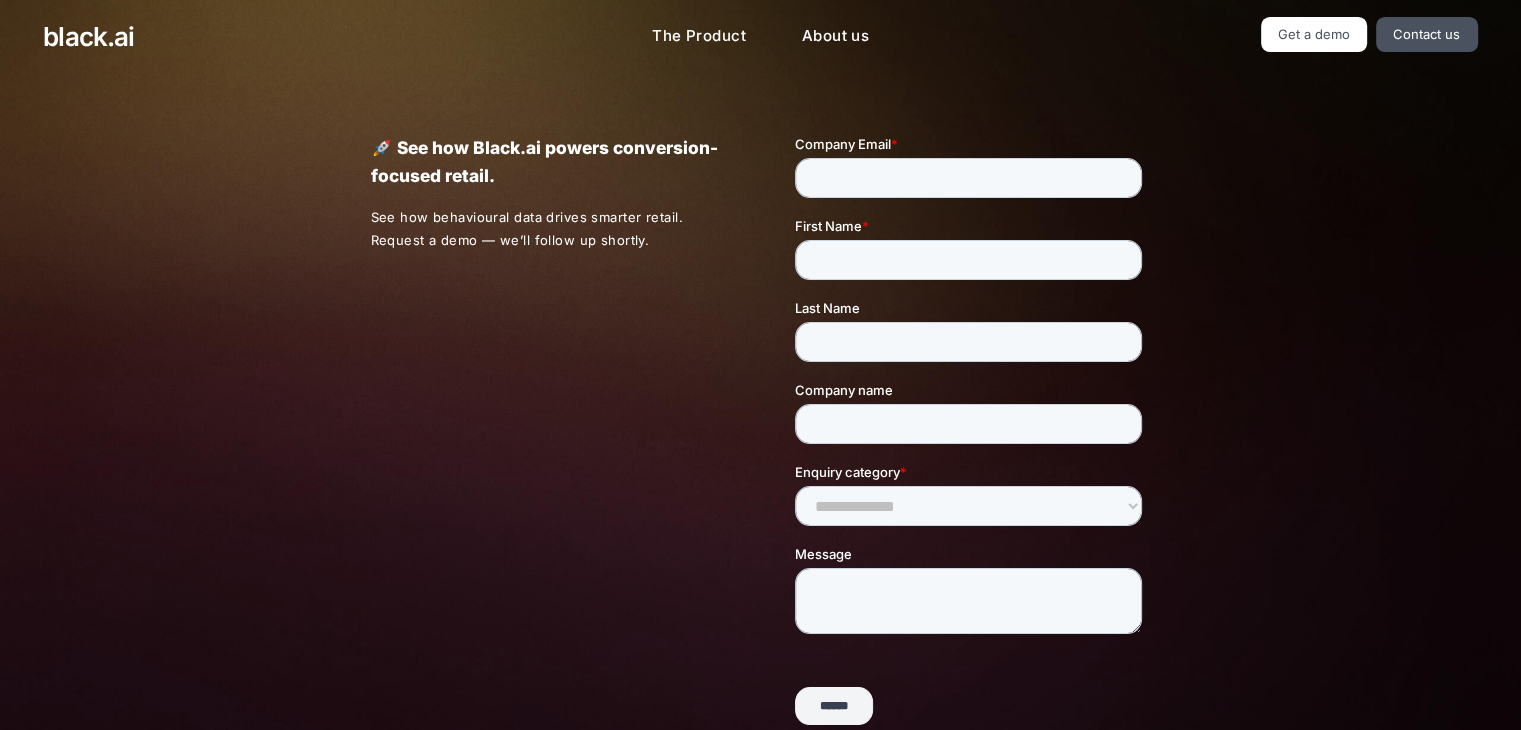 scroll, scrollTop: 0, scrollLeft: 0, axis: both 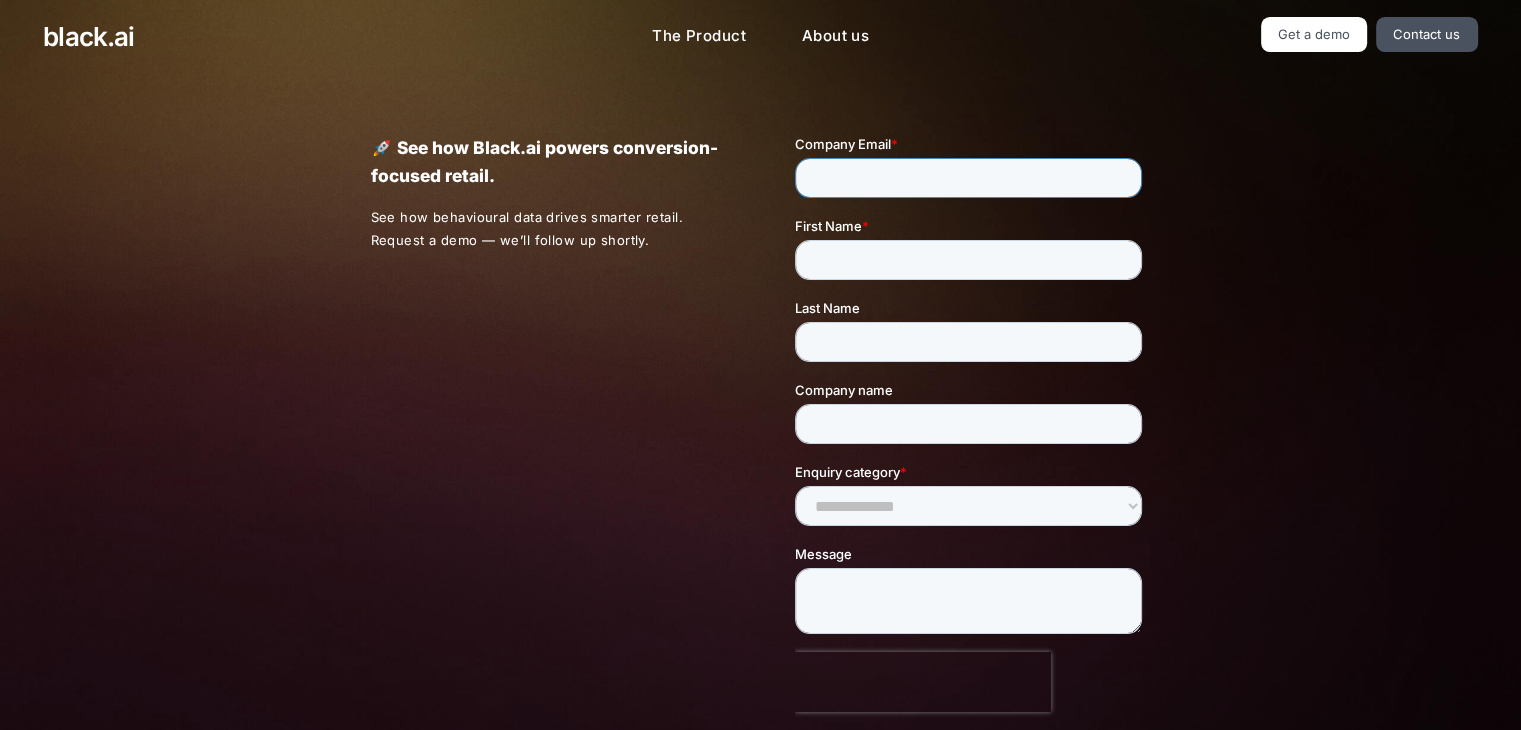 click on "Company Email *" at bounding box center (968, 178) 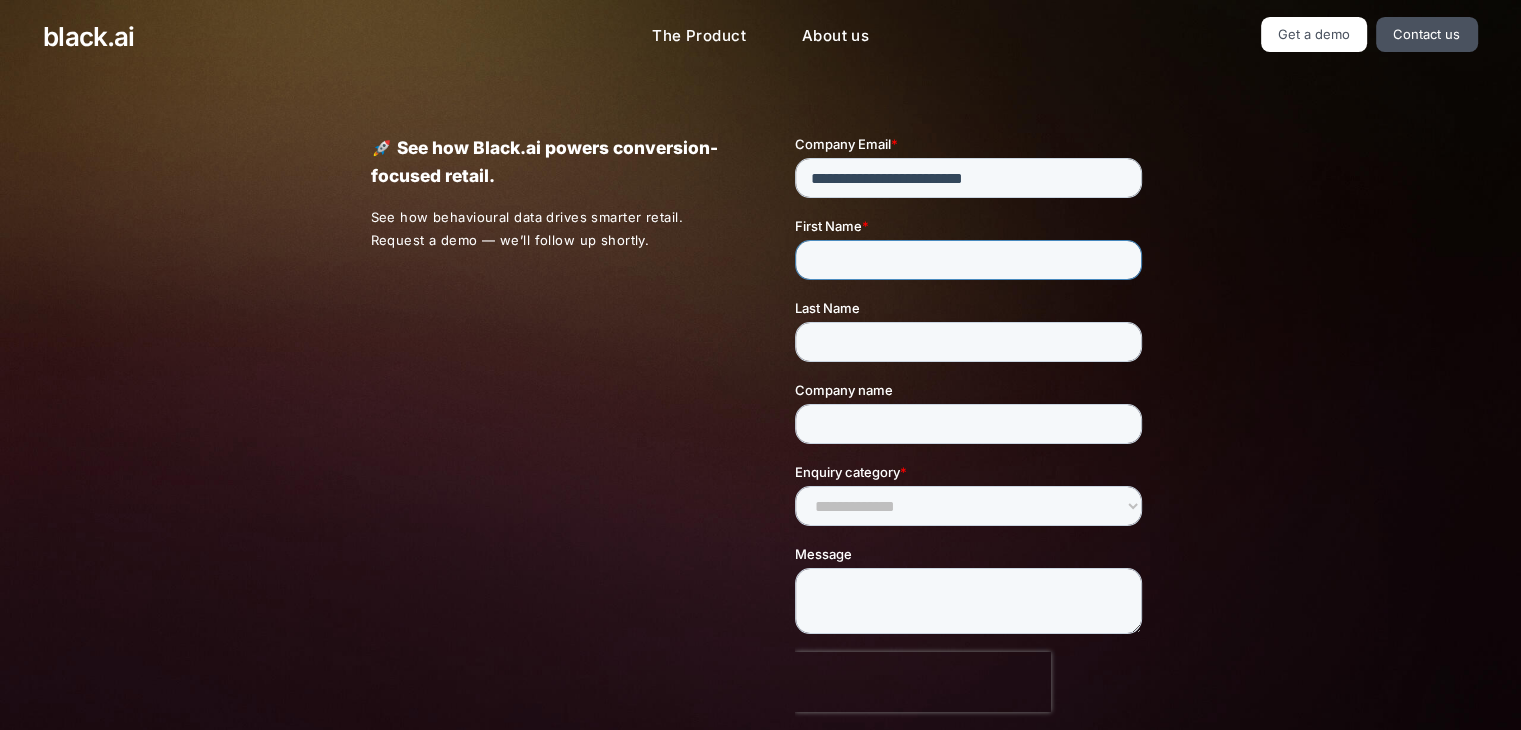click on "First Name *" at bounding box center (972, 248) 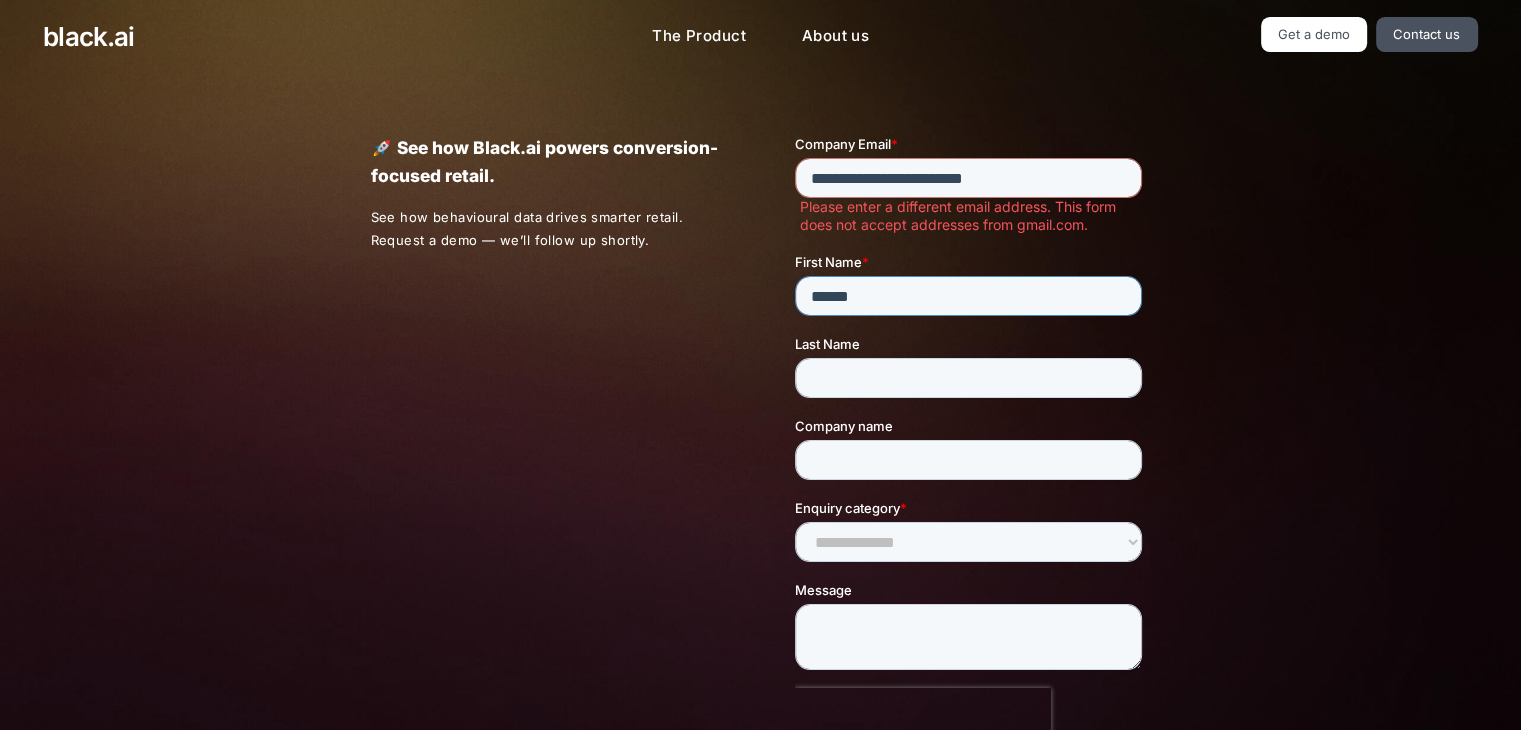 type on "******" 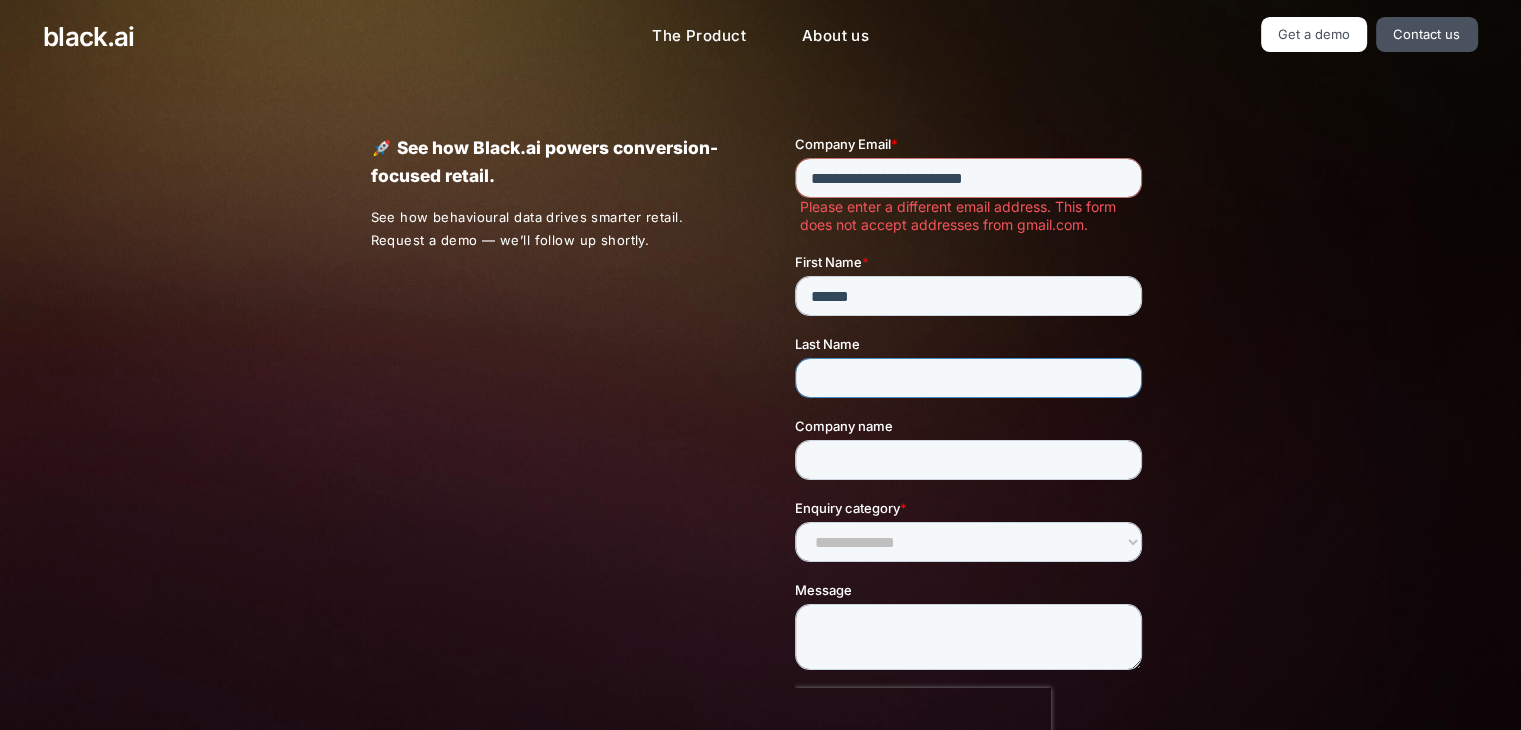 click on "Last Name" at bounding box center (968, 378) 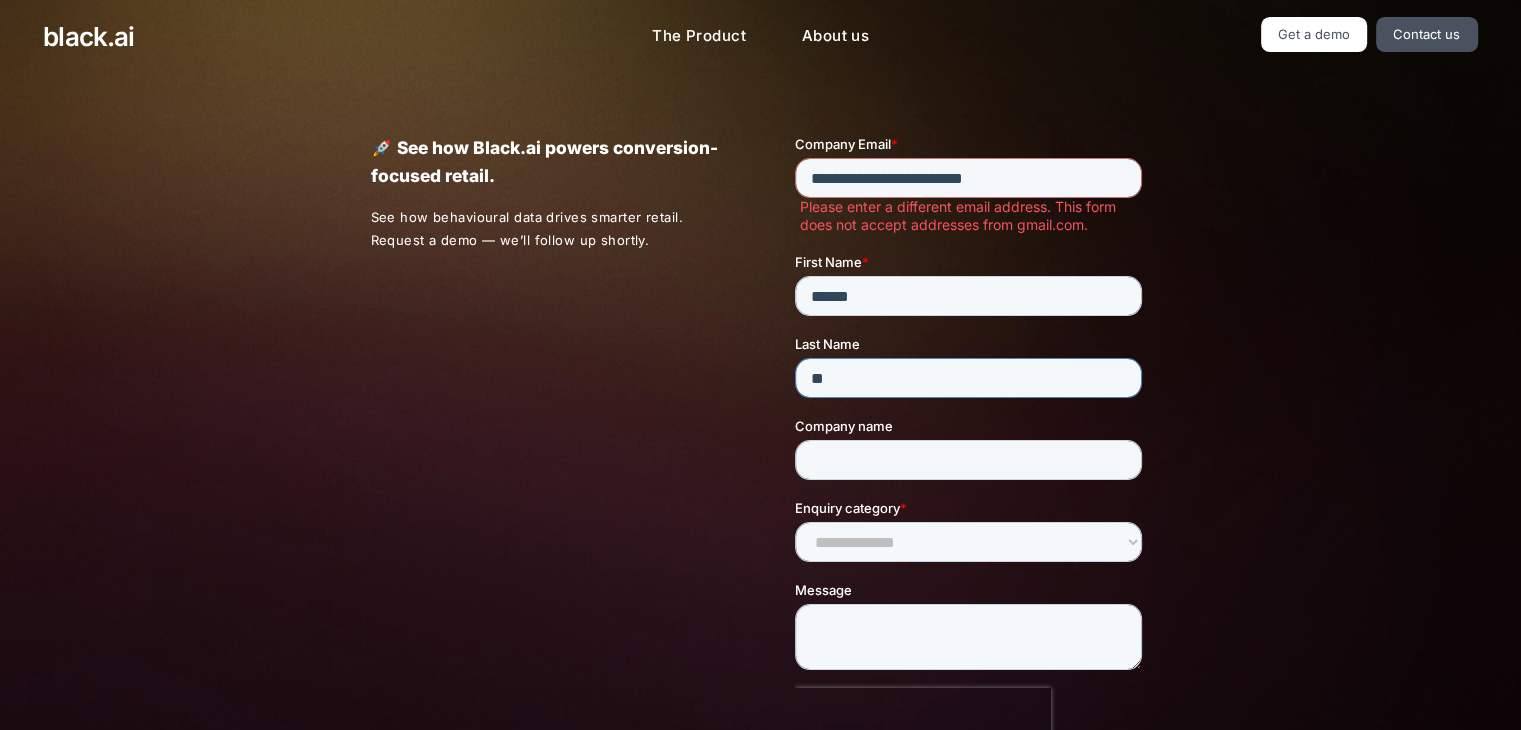 type on "*" 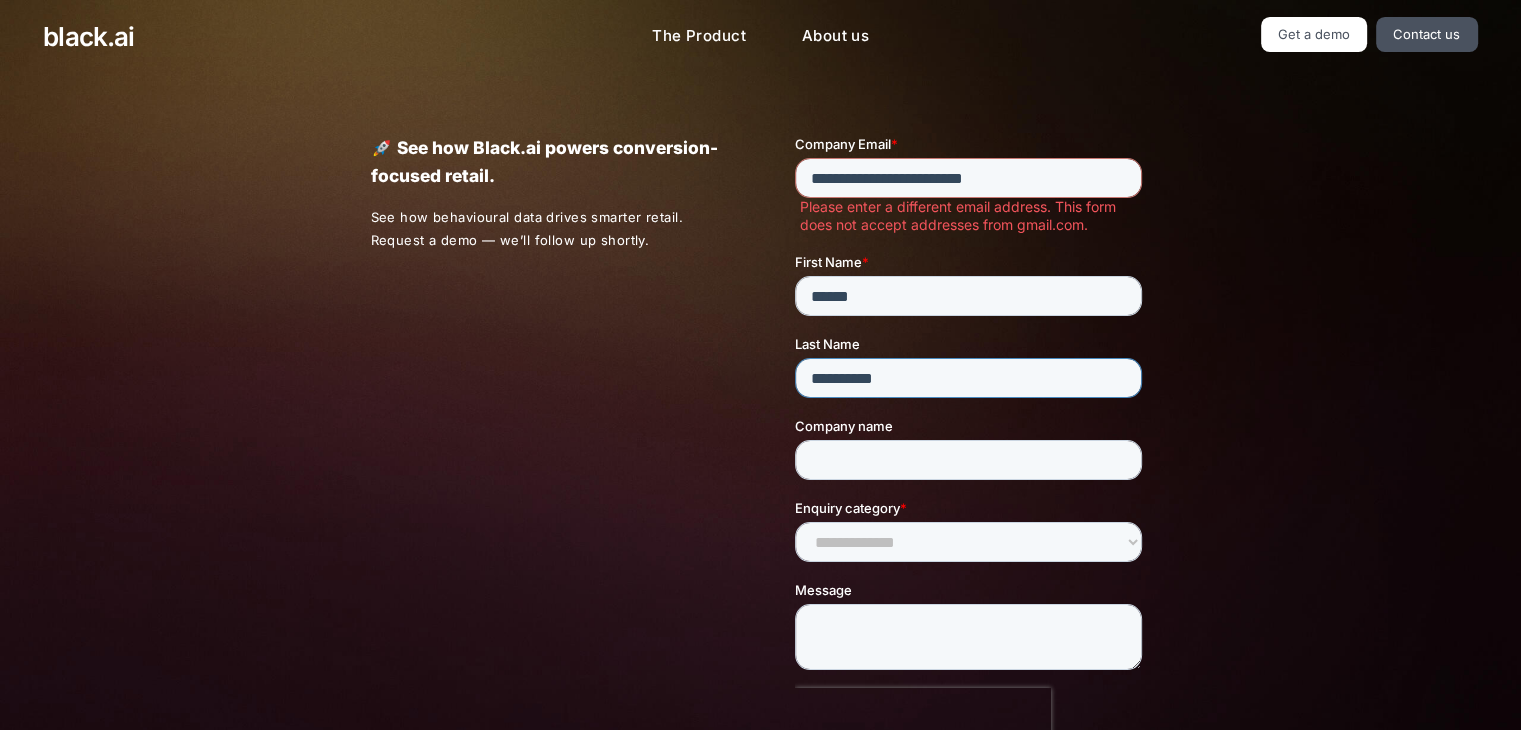 type on "**********" 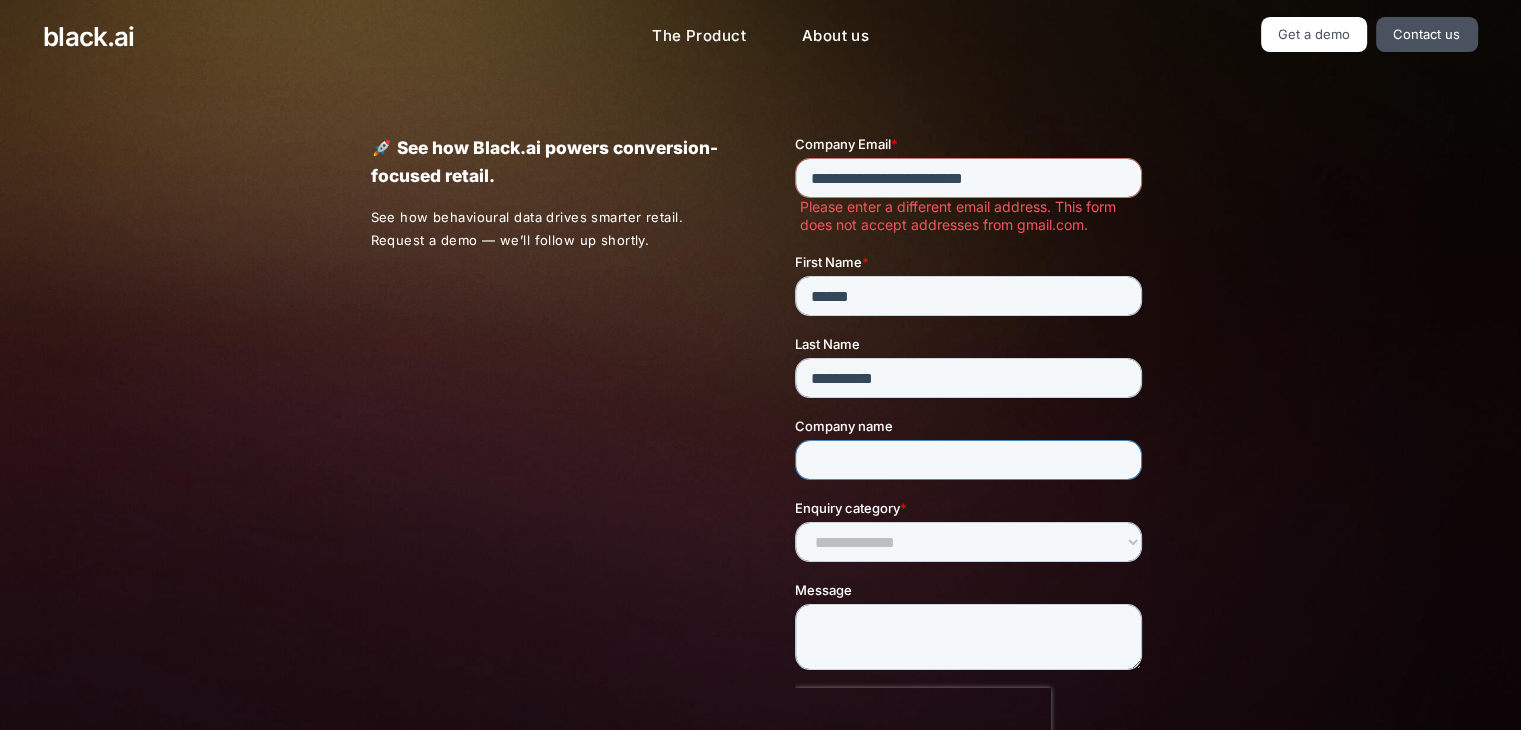 click on "Company name" at bounding box center [968, 460] 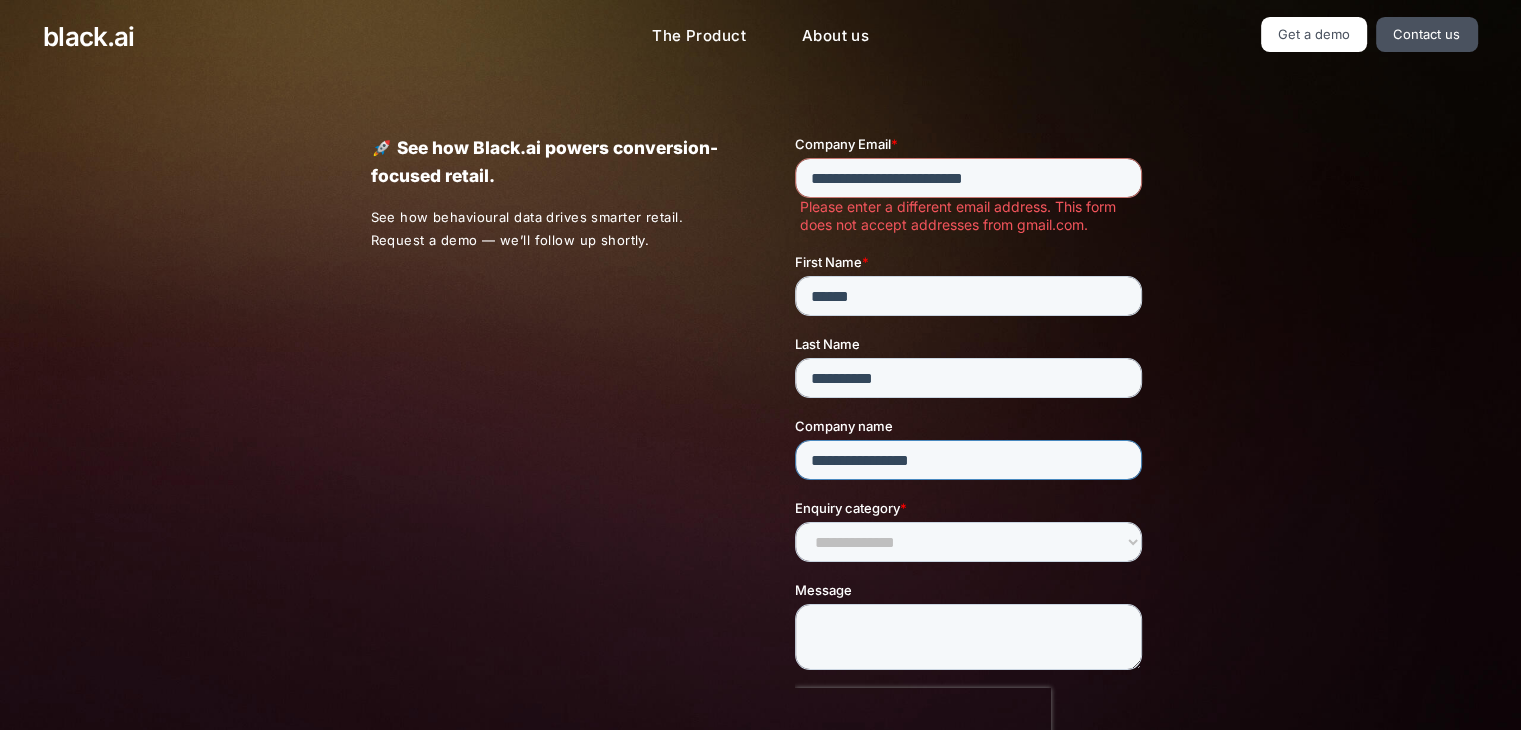type on "**********" 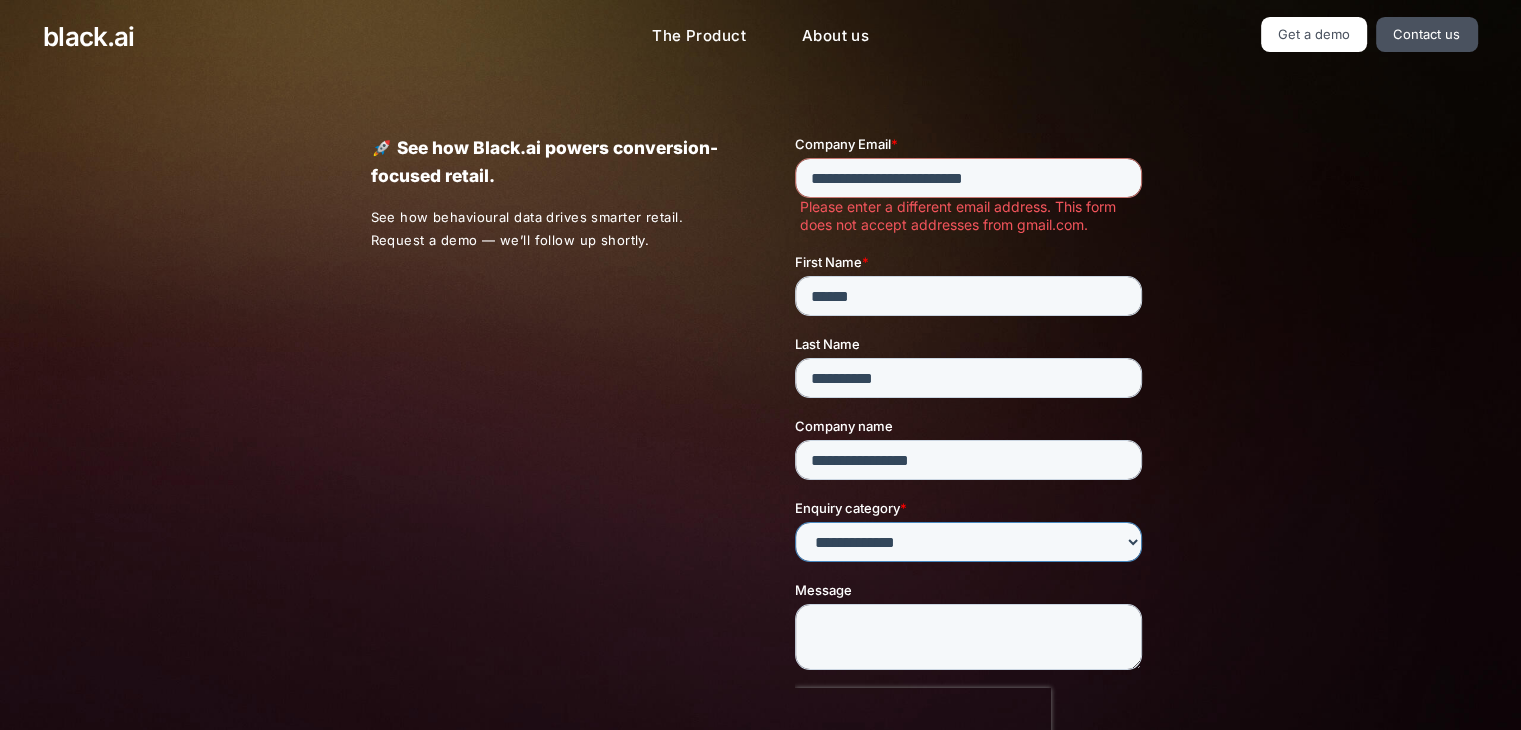 click on "**********" at bounding box center [968, 542] 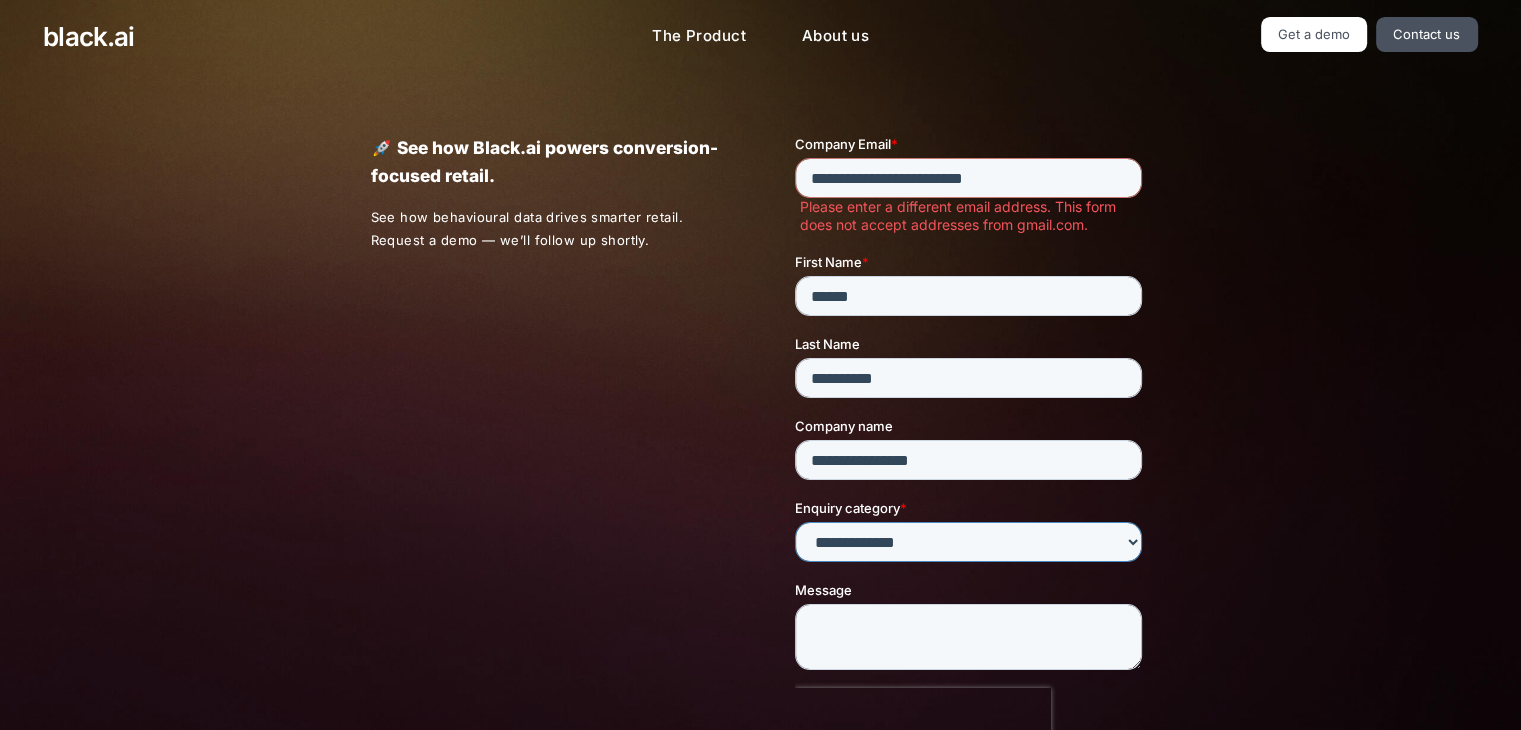 select on "*****" 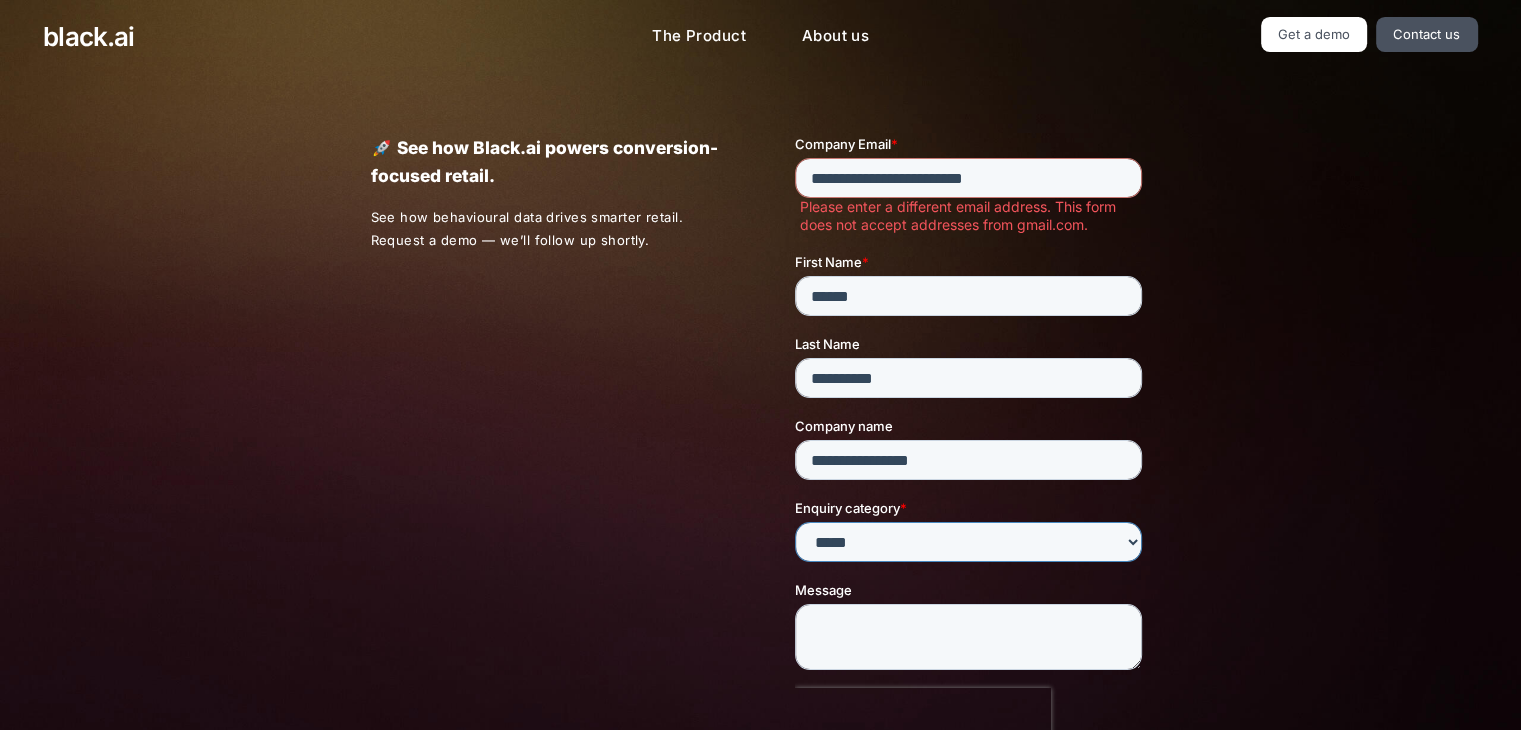 click on "**********" at bounding box center (968, 542) 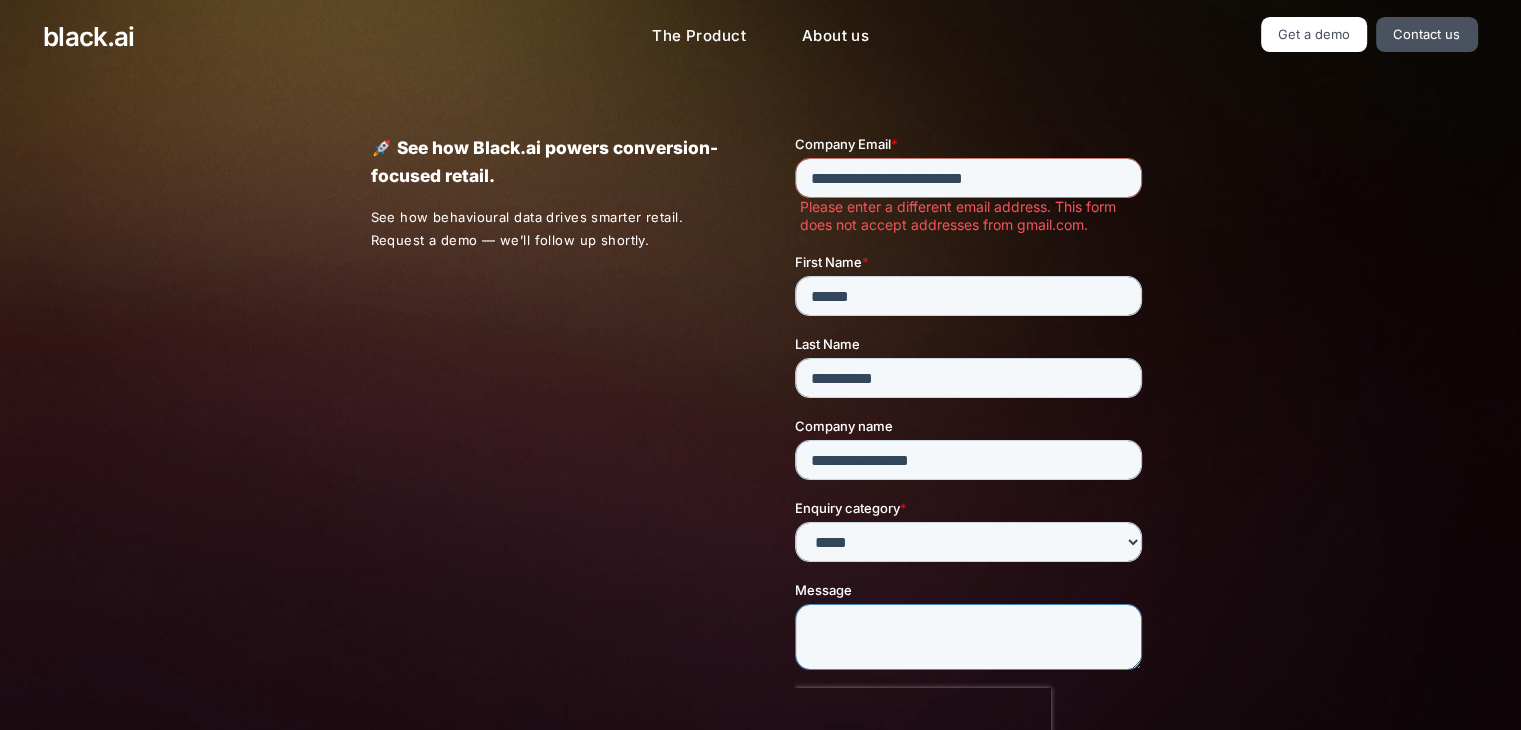 click on "Message" at bounding box center [968, 637] 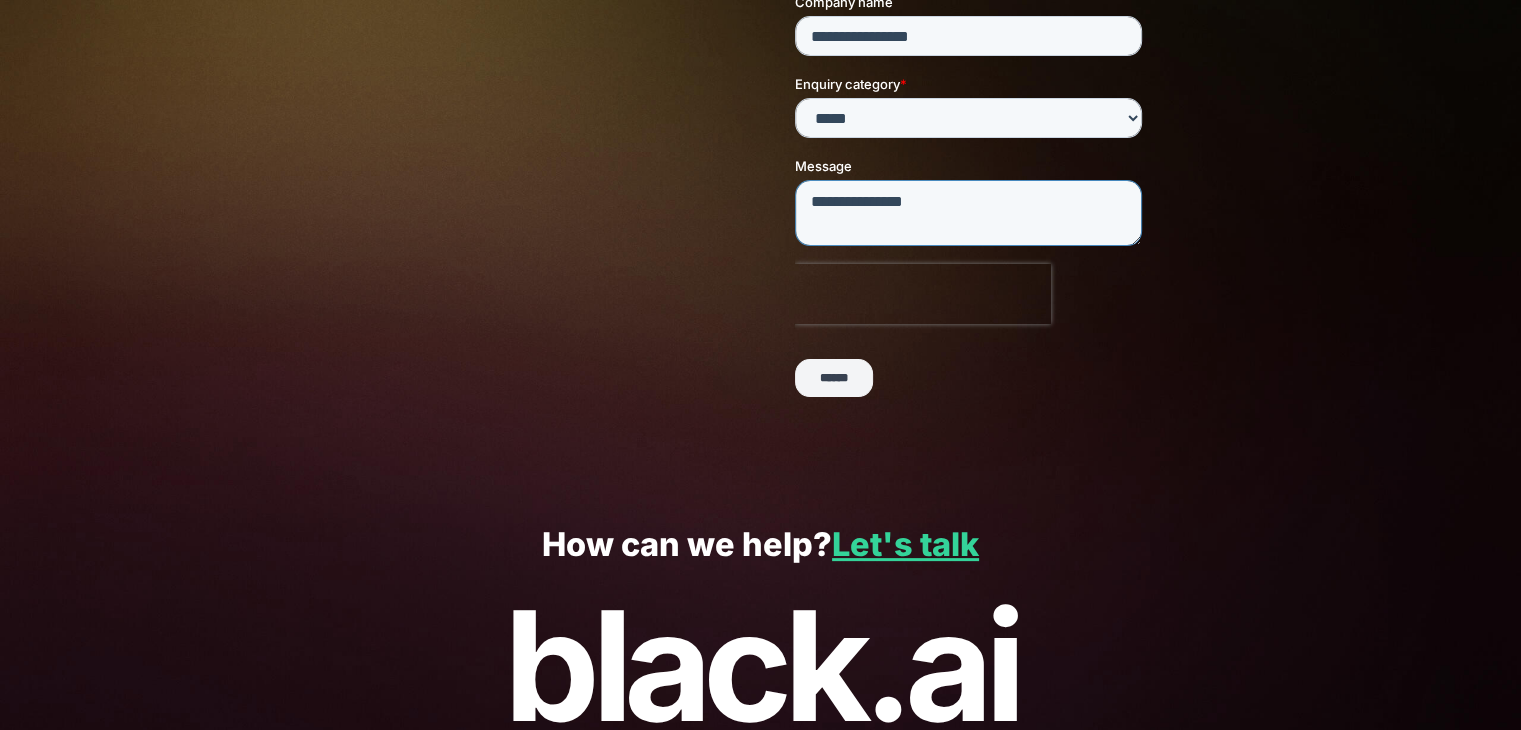 scroll, scrollTop: 425, scrollLeft: 0, axis: vertical 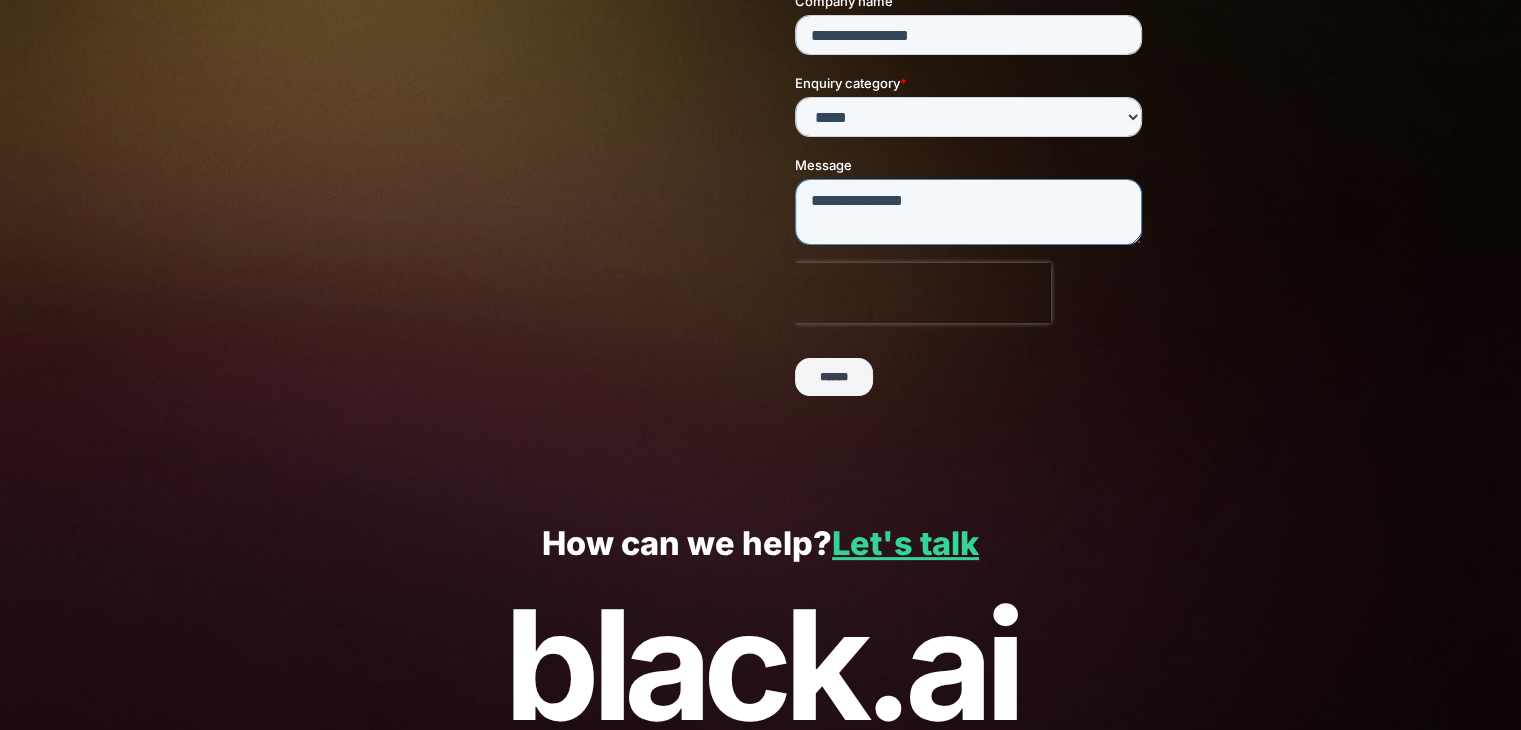 type on "**********" 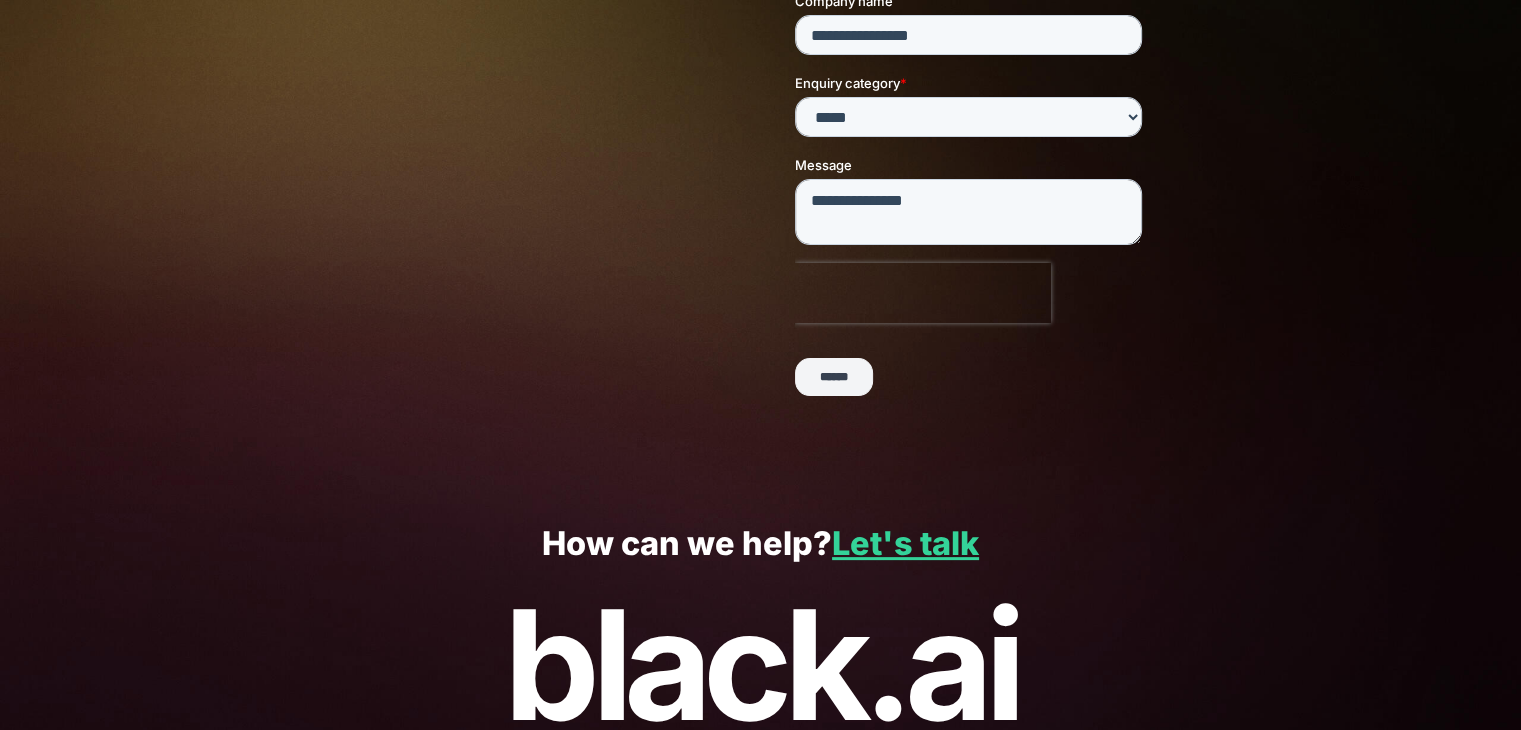 click on "******" at bounding box center [834, 378] 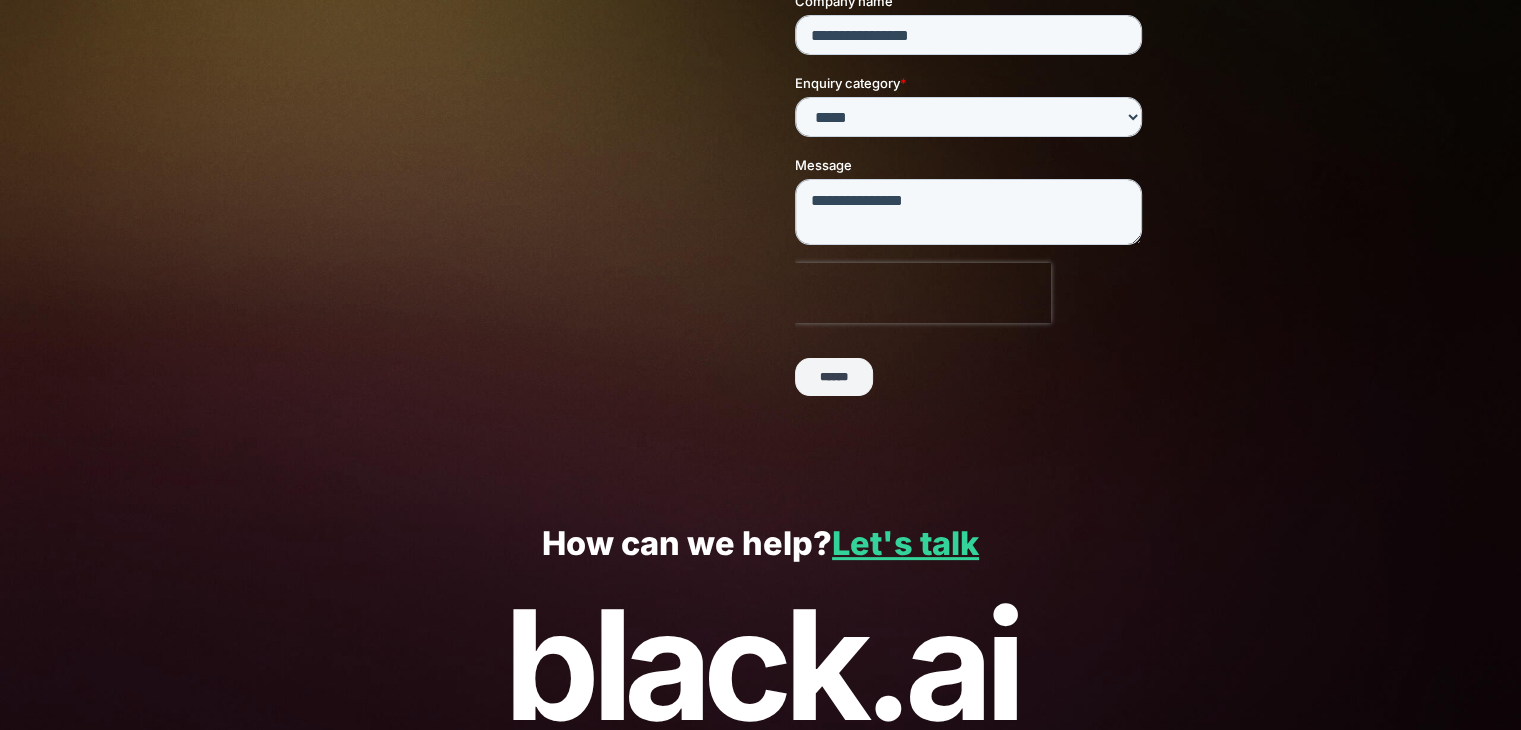 click on "******" at bounding box center (834, 378) 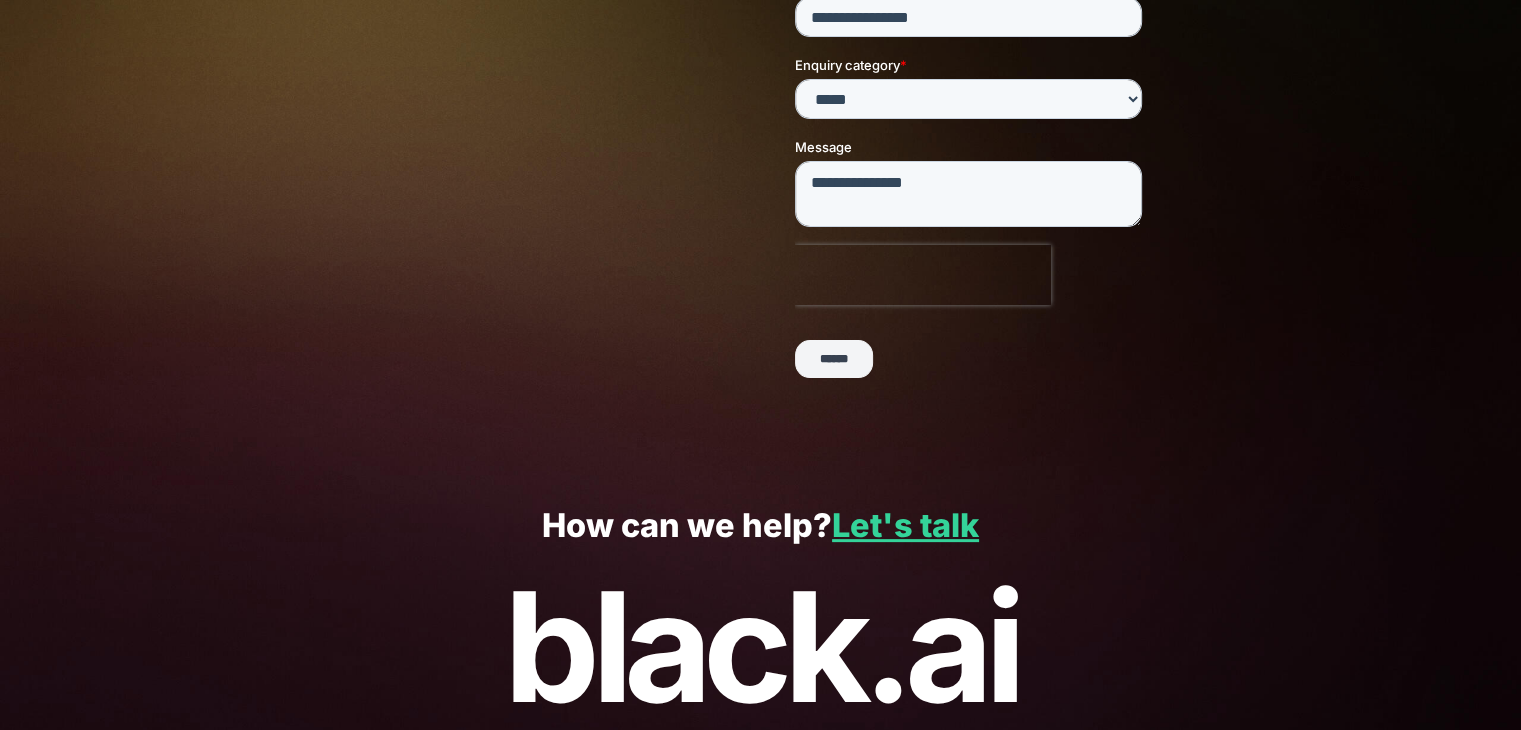 scroll, scrollTop: 444, scrollLeft: 0, axis: vertical 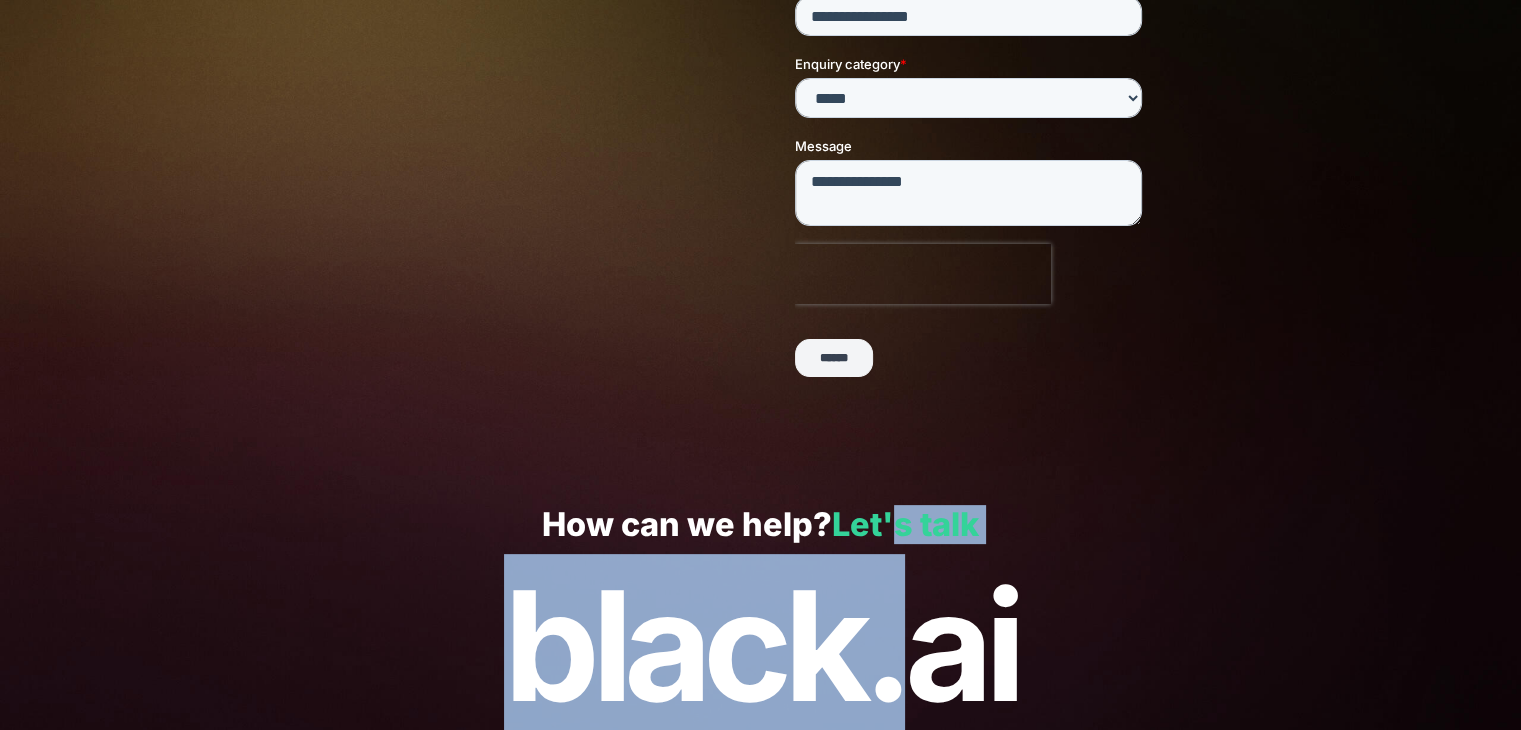 drag, startPoint x: 902, startPoint y: 569, endPoint x: 904, endPoint y: 530, distance: 39.051247 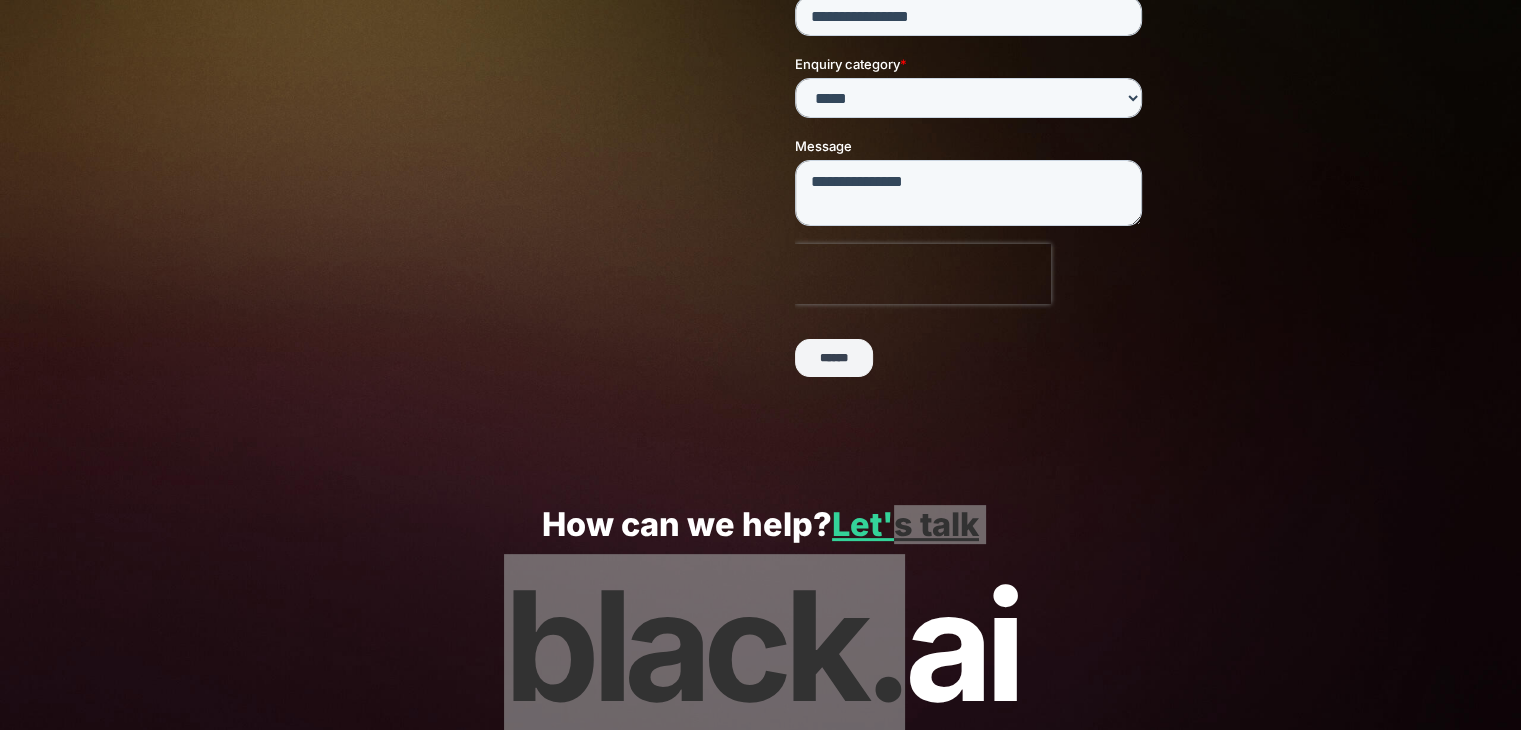 click on "******" at bounding box center [972, 359] 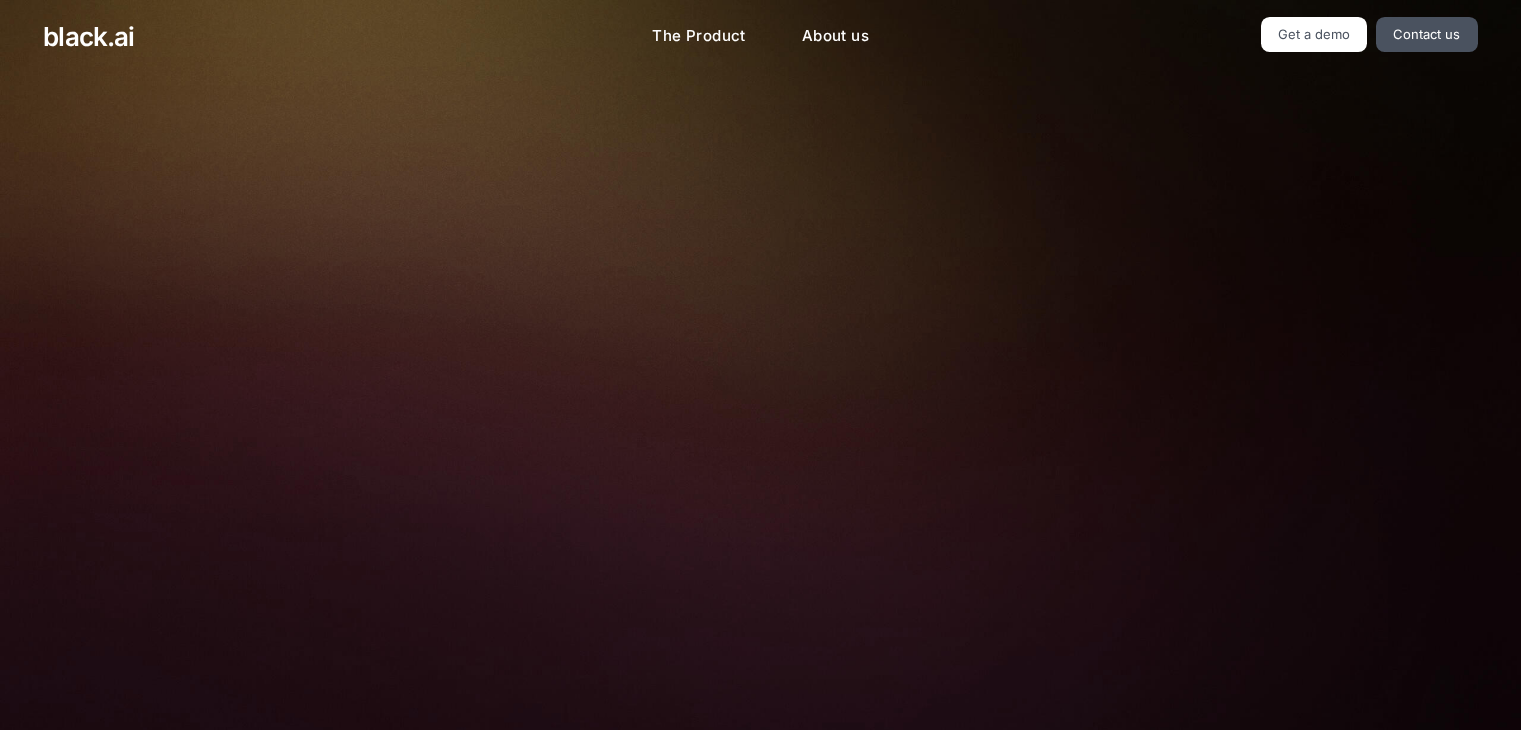 scroll, scrollTop: 0, scrollLeft: 0, axis: both 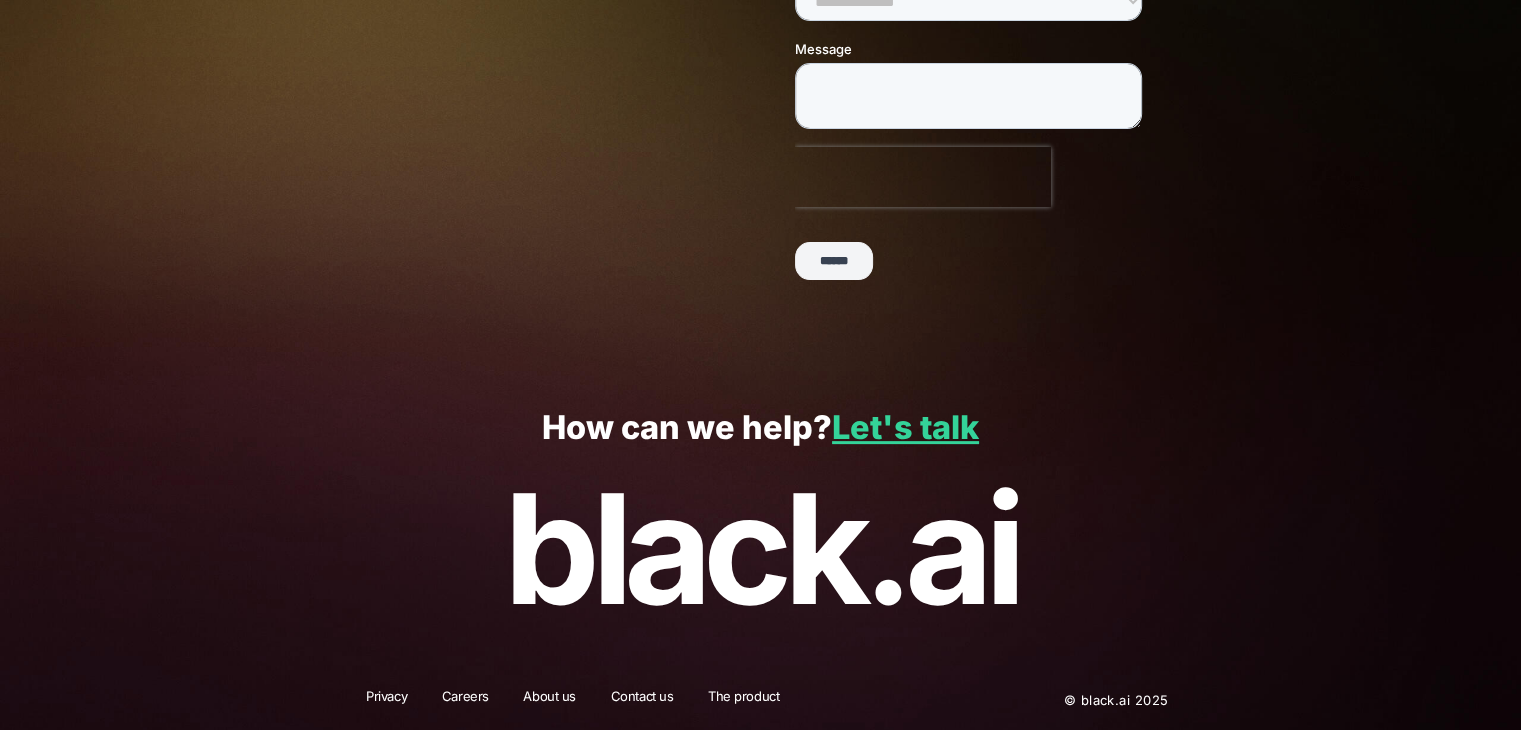 click on "The product" at bounding box center [743, 700] 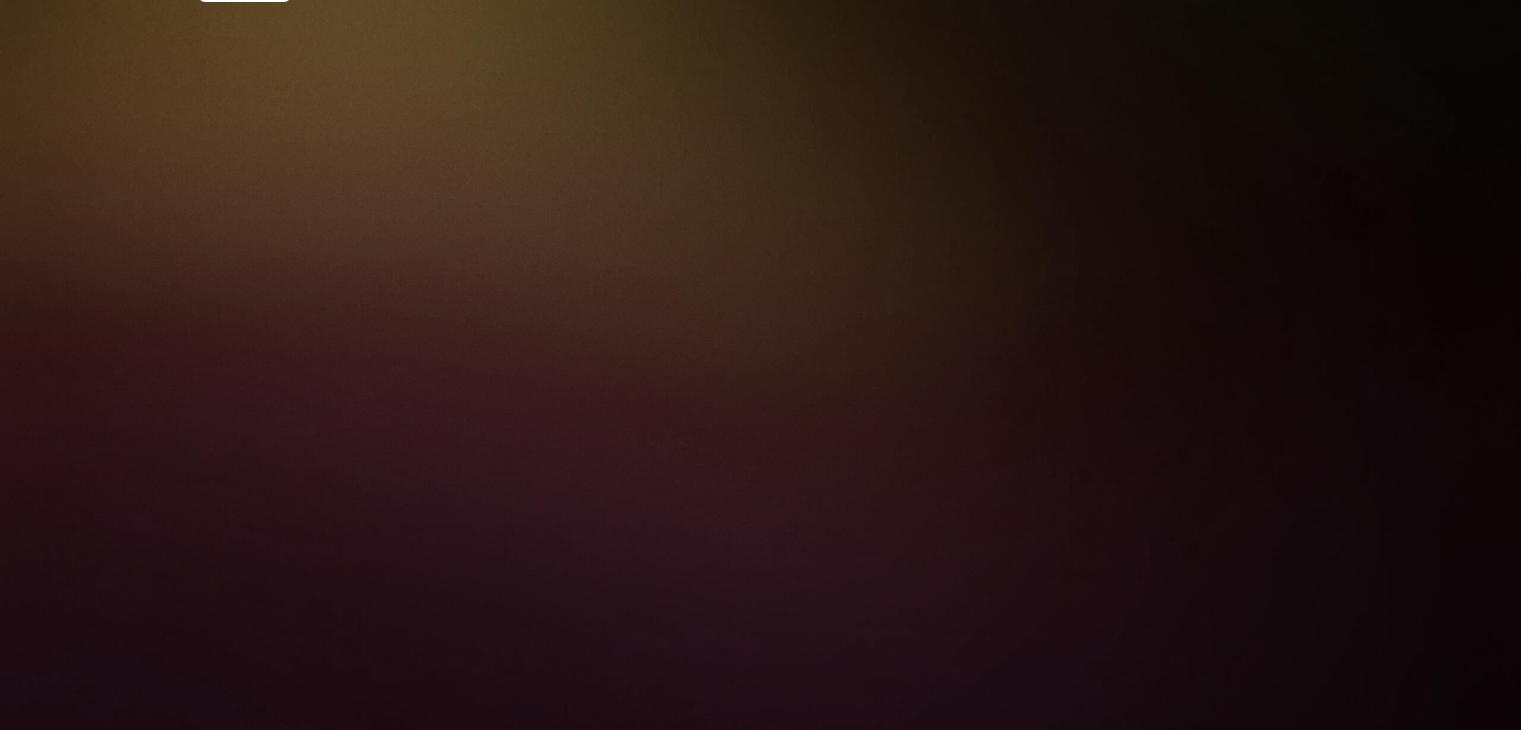 scroll, scrollTop: 0, scrollLeft: 0, axis: both 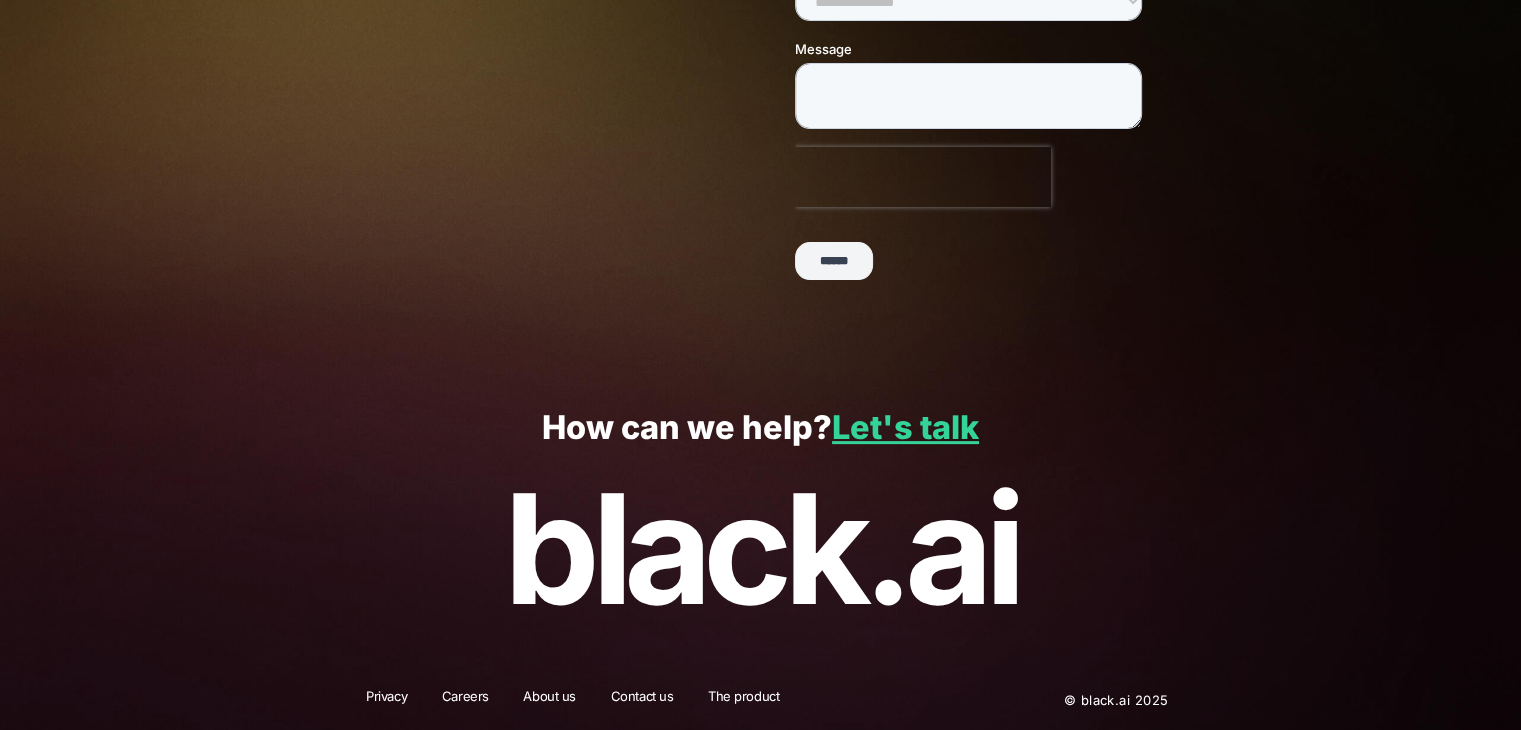 click on "Careers" at bounding box center (465, 700) 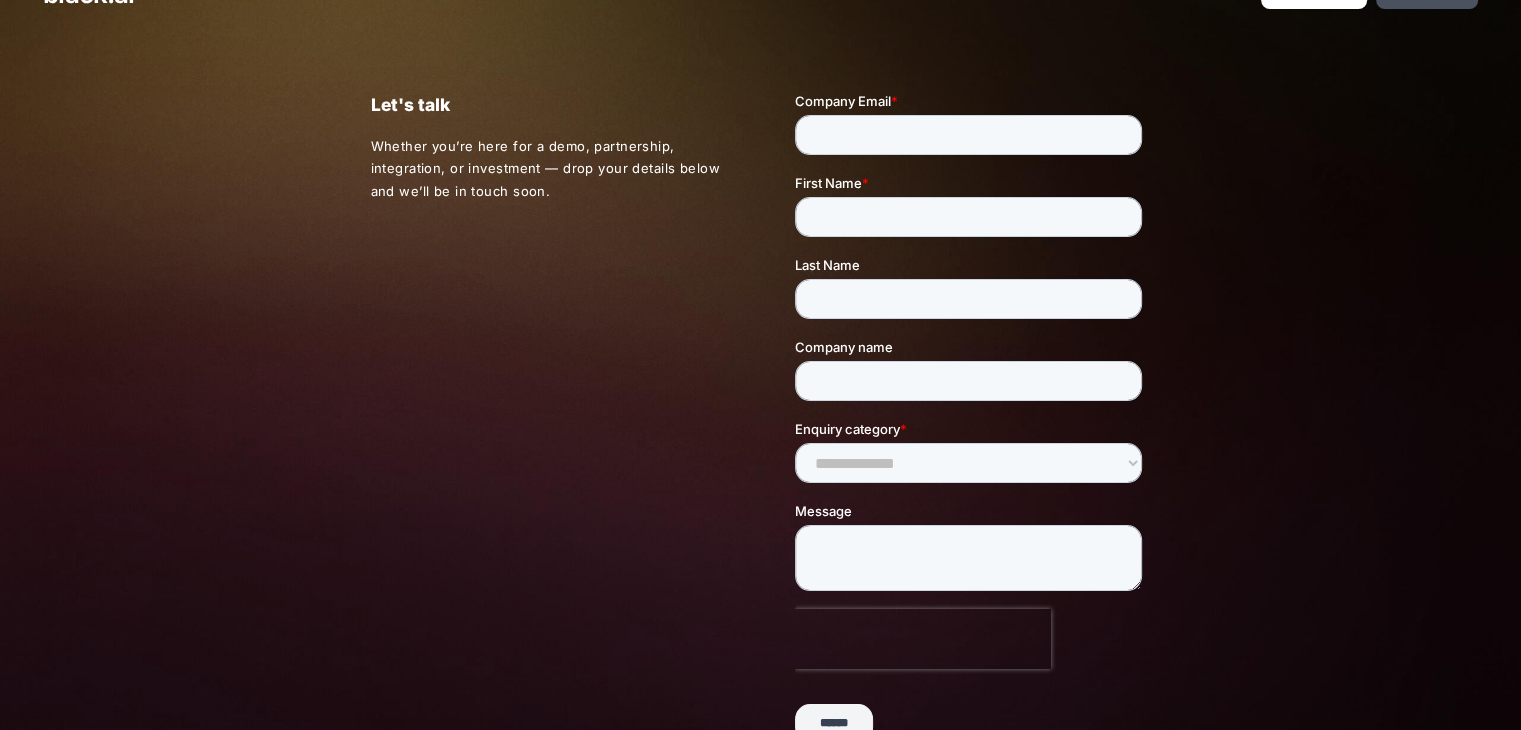 scroll, scrollTop: 0, scrollLeft: 0, axis: both 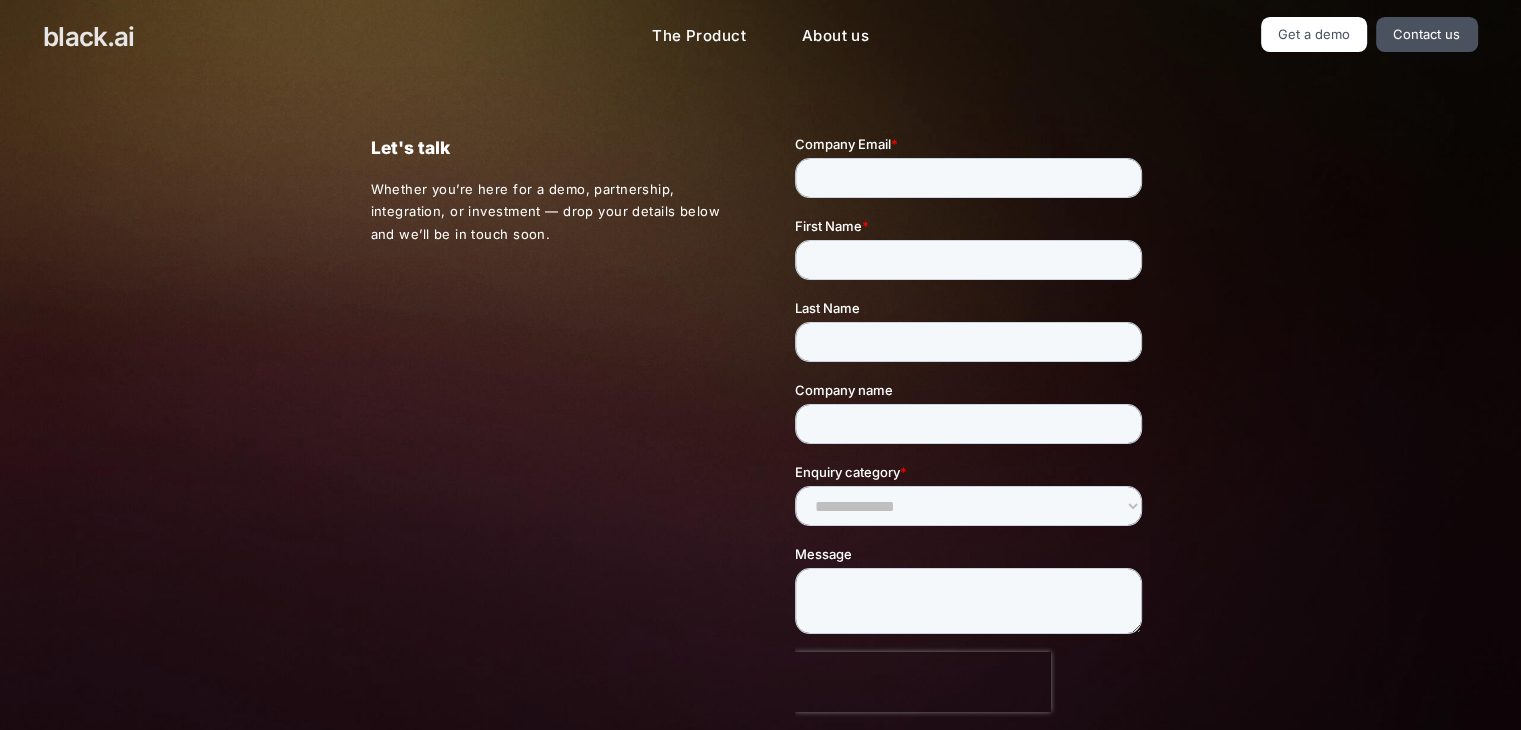 click on "black.ai" at bounding box center [88, 36] 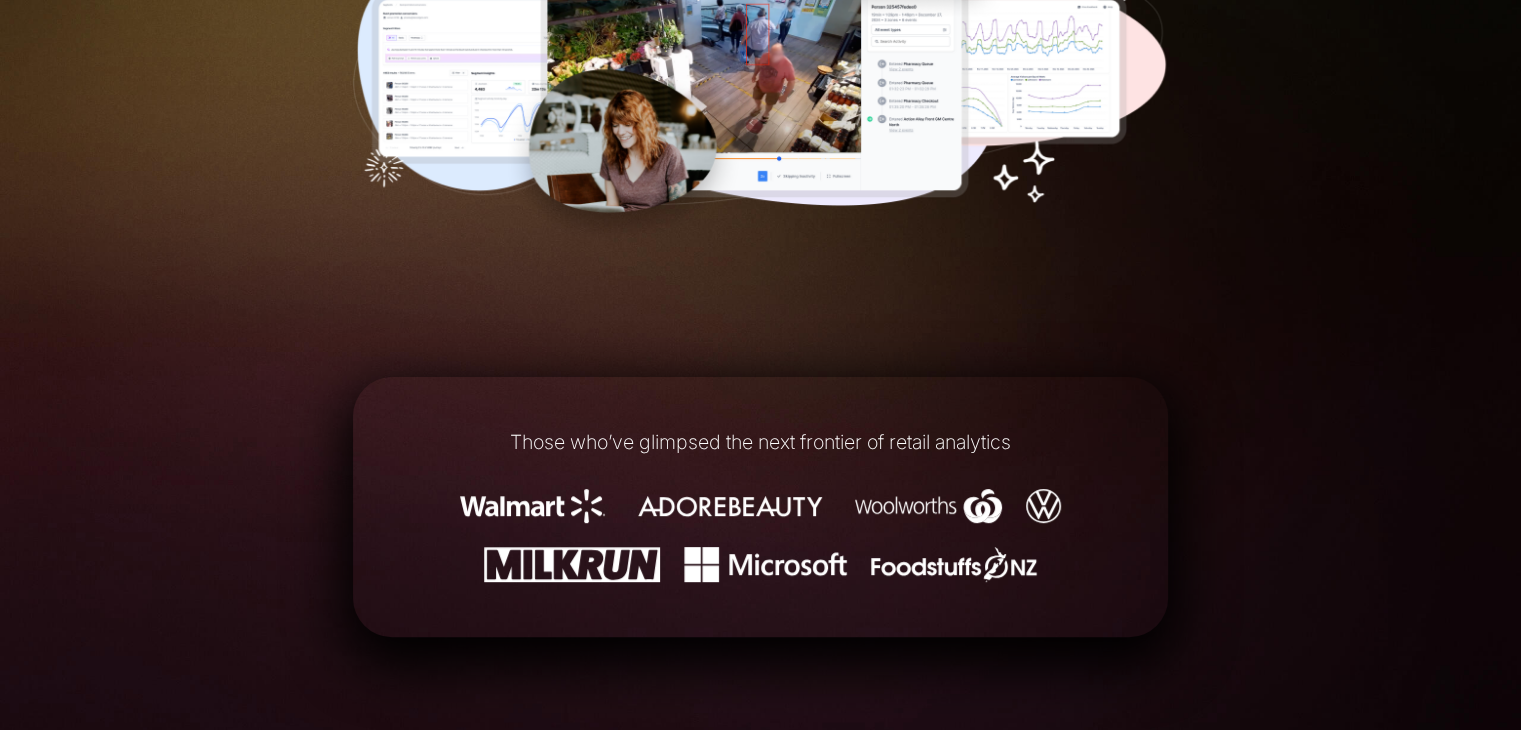 scroll, scrollTop: 0, scrollLeft: 0, axis: both 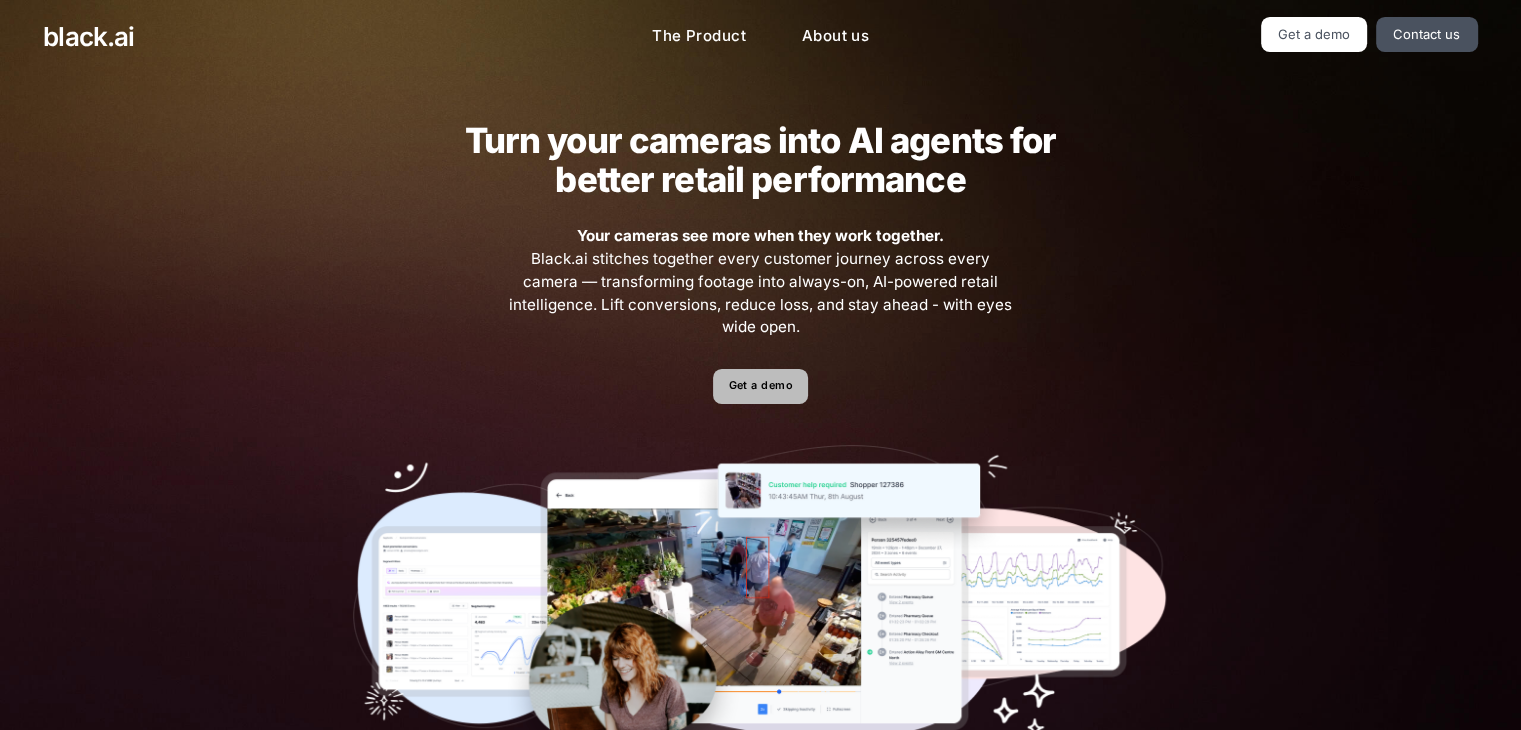 click on "Get a demo" at bounding box center [760, 386] 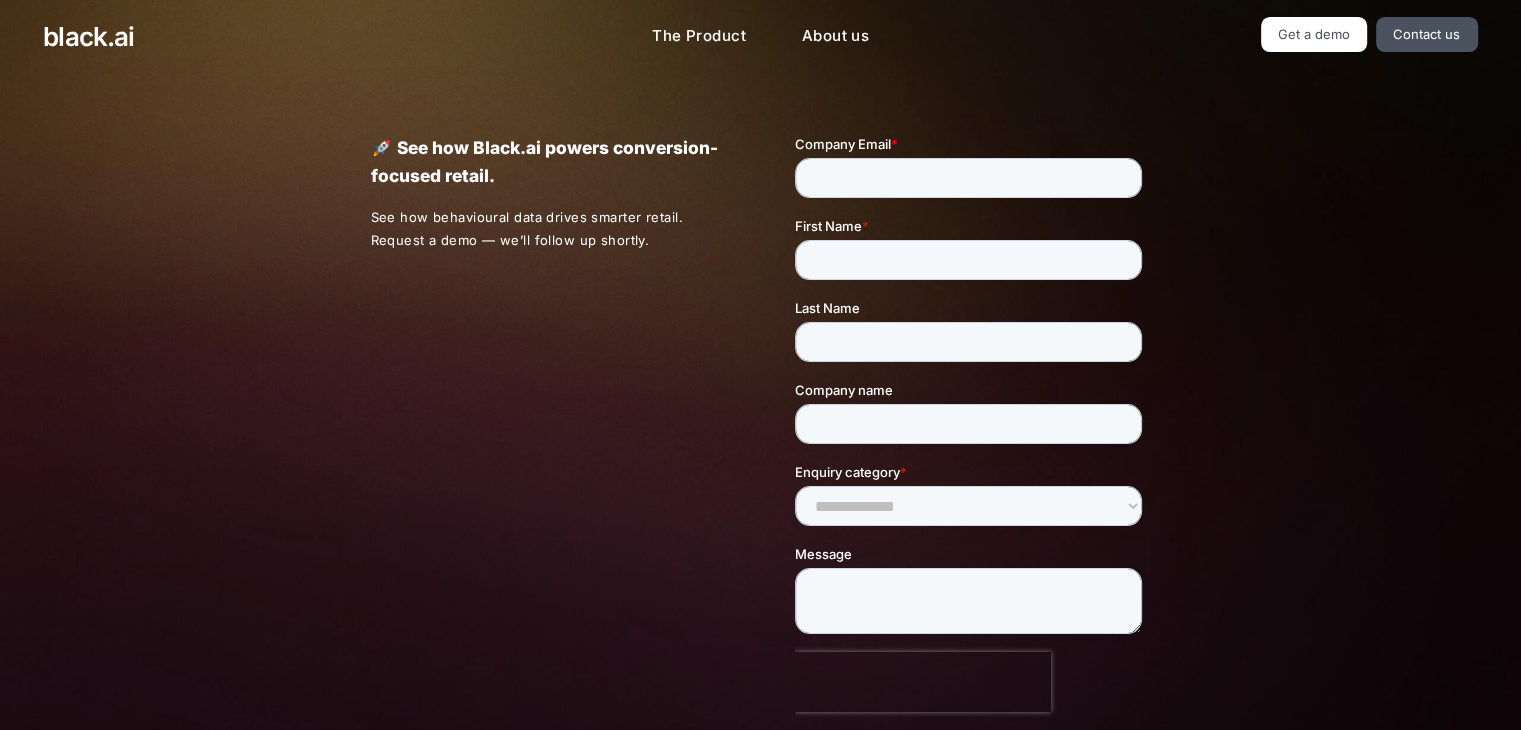 scroll, scrollTop: 0, scrollLeft: 0, axis: both 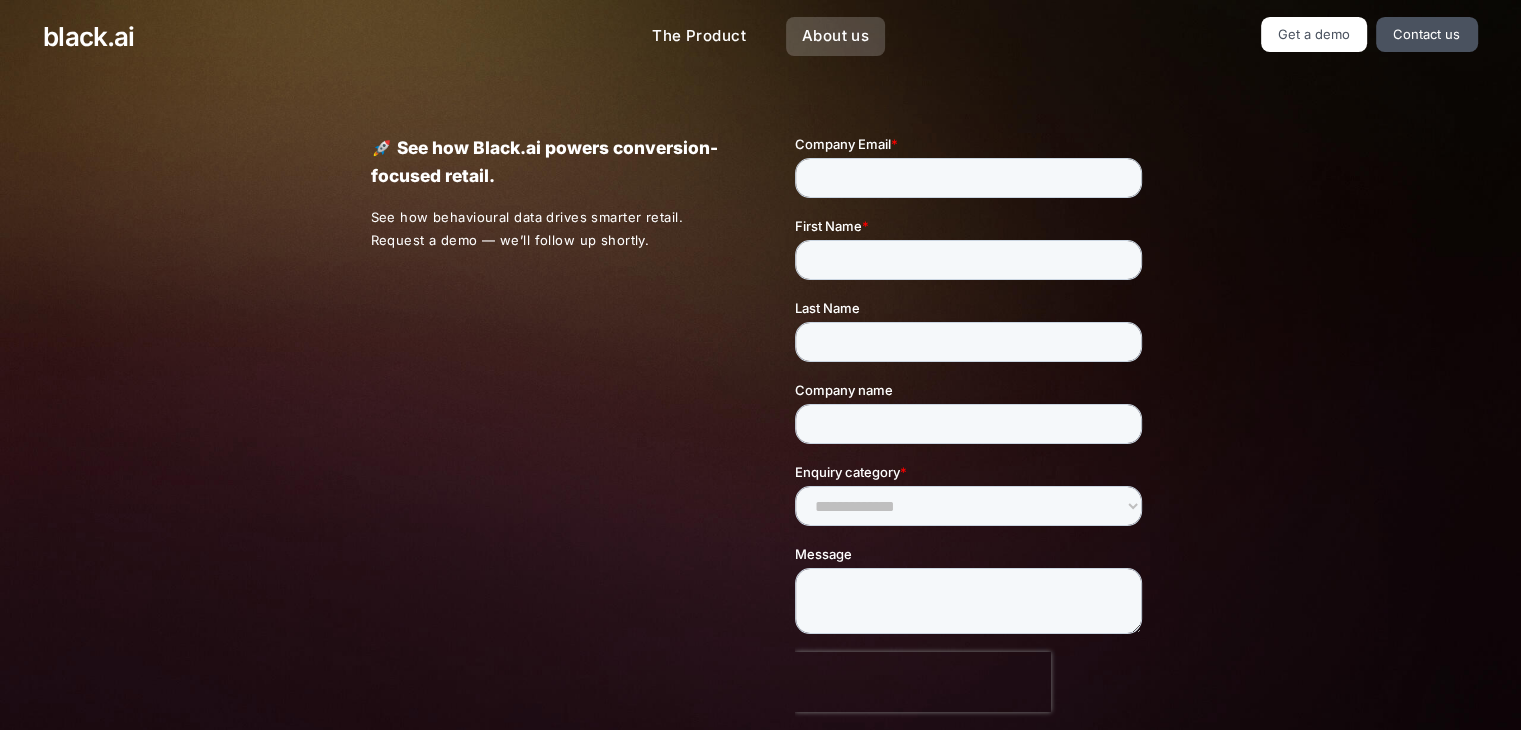 click on "About us" at bounding box center (835, 36) 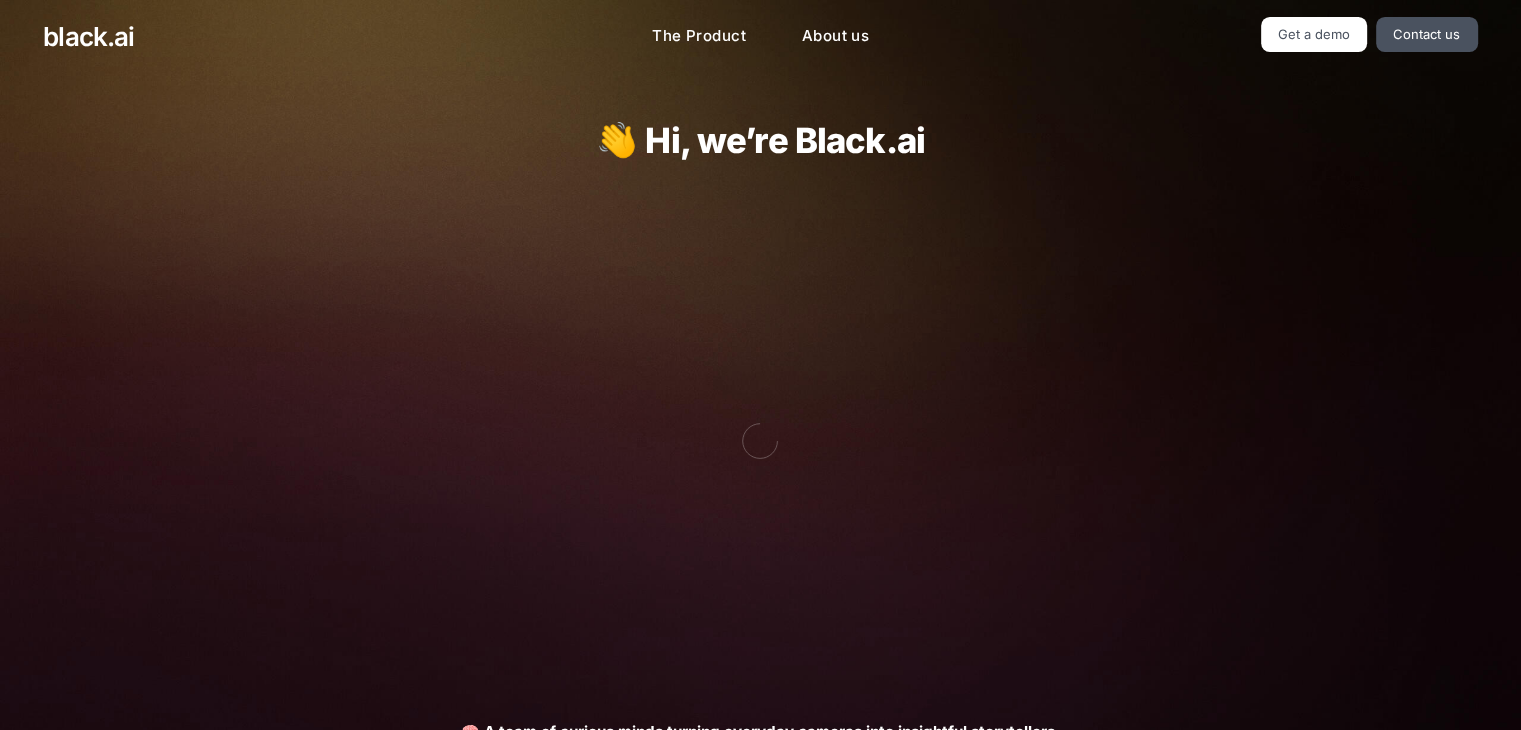 click at bounding box center (760, 440) 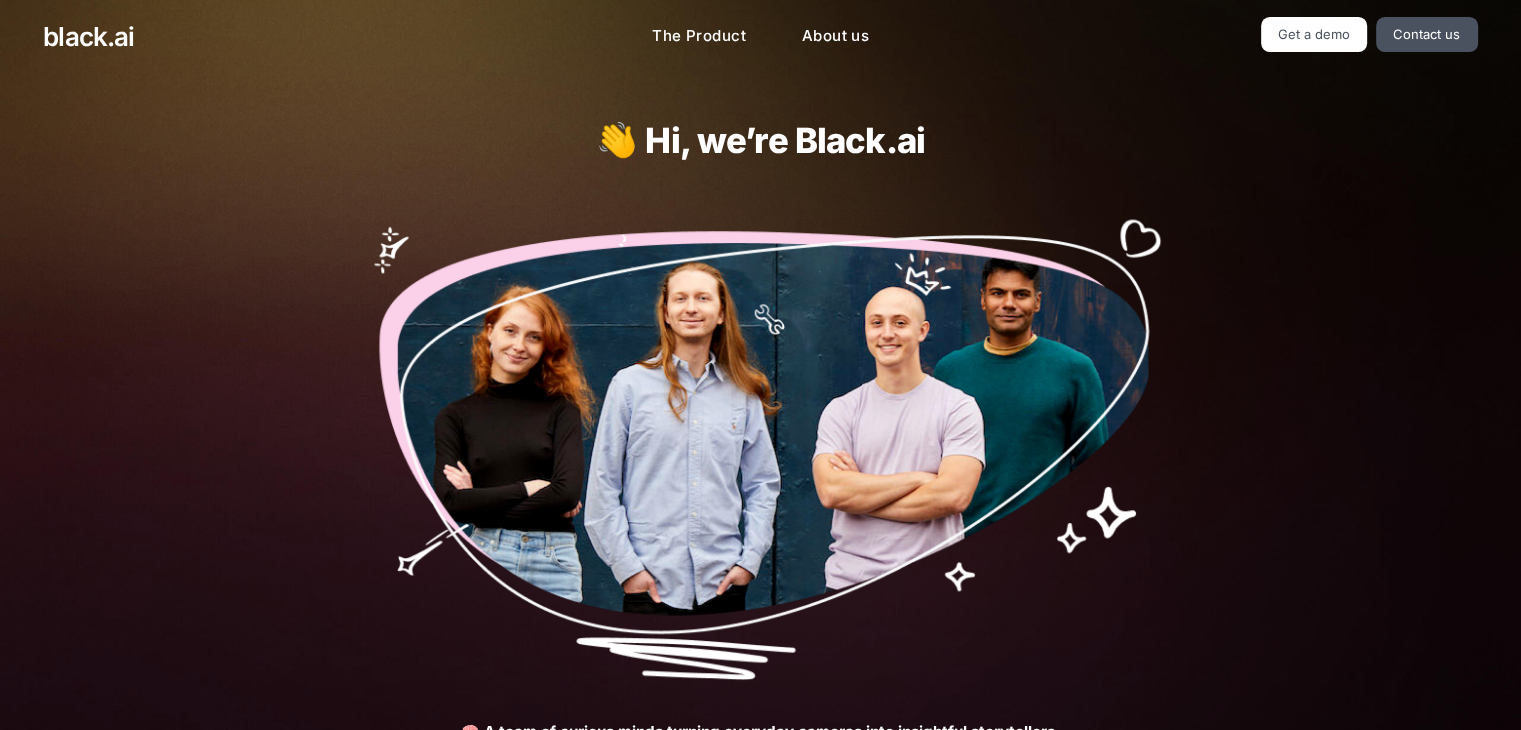 click on "👋 Hi, we’re Black.ai" at bounding box center [760, 140] 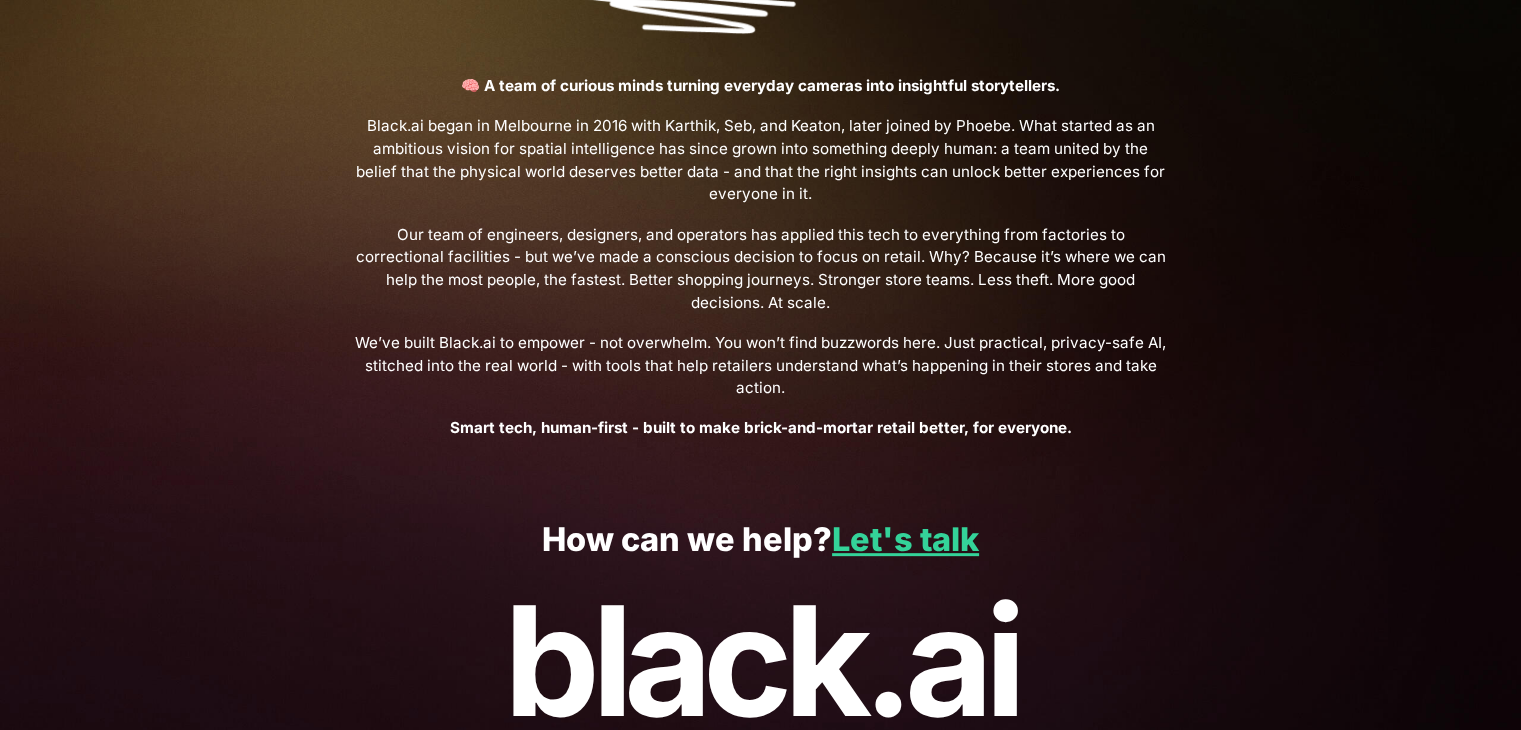 scroll, scrollTop: 737, scrollLeft: 0, axis: vertical 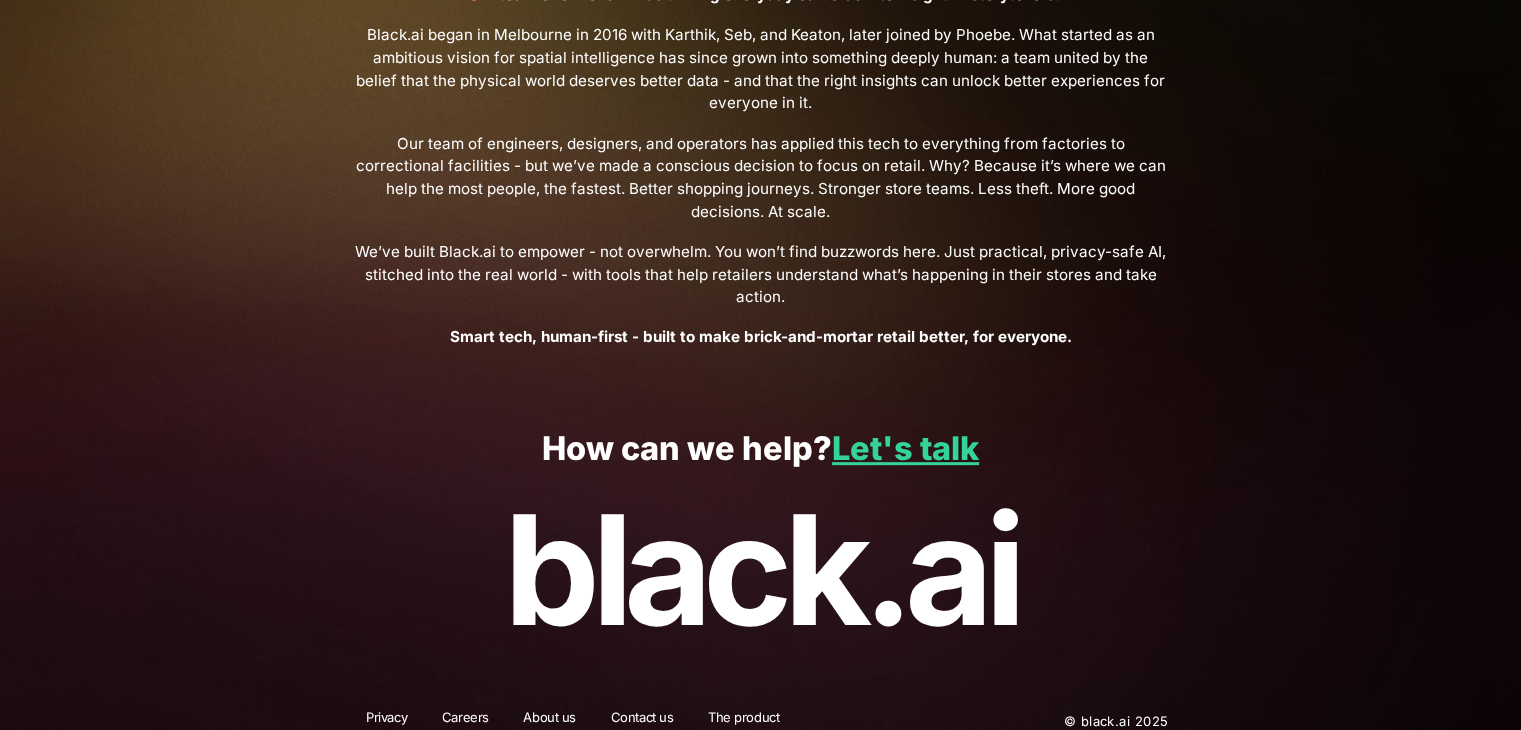 click on "Privacy" at bounding box center [386, 721] 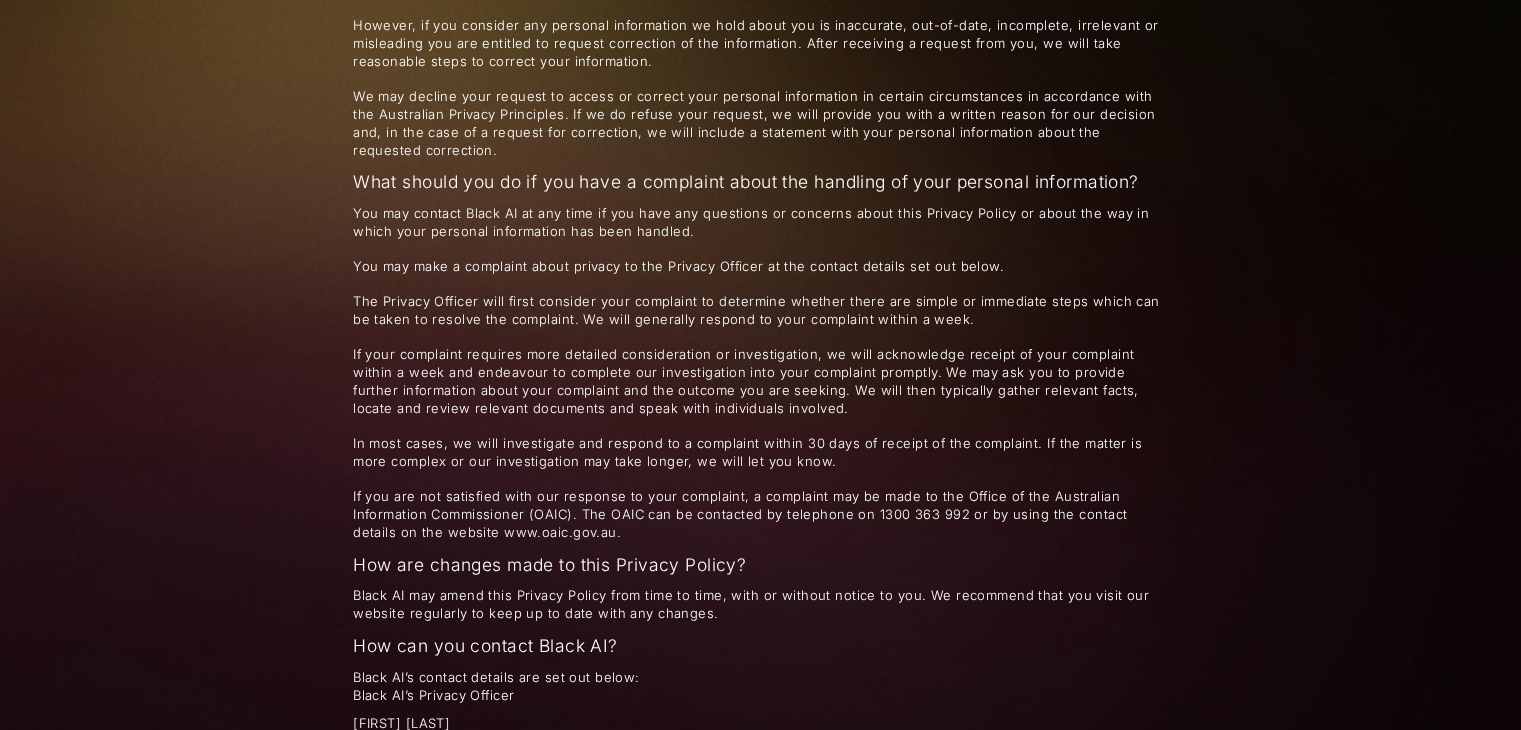 scroll, scrollTop: 3165, scrollLeft: 0, axis: vertical 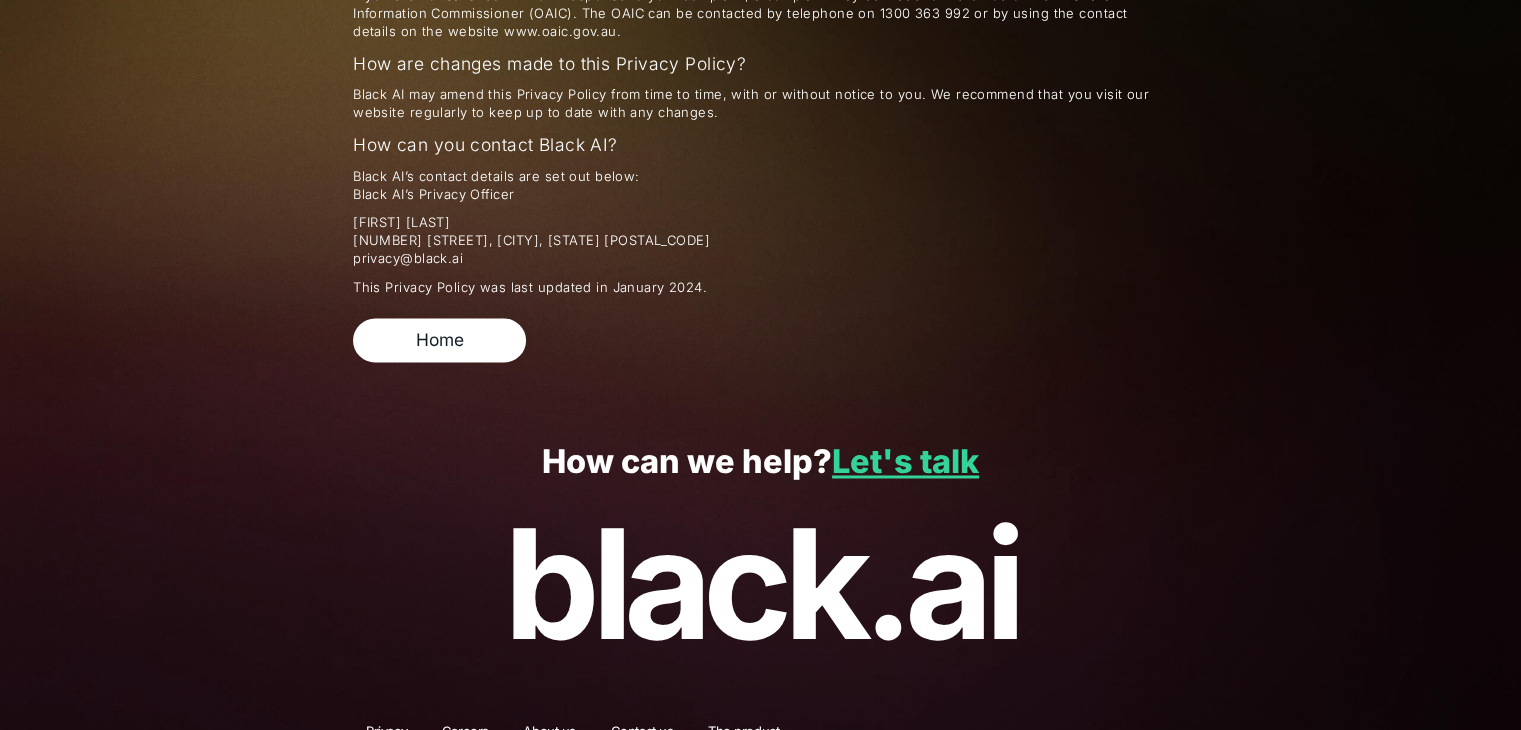 click on "Careers" at bounding box center (465, 734) 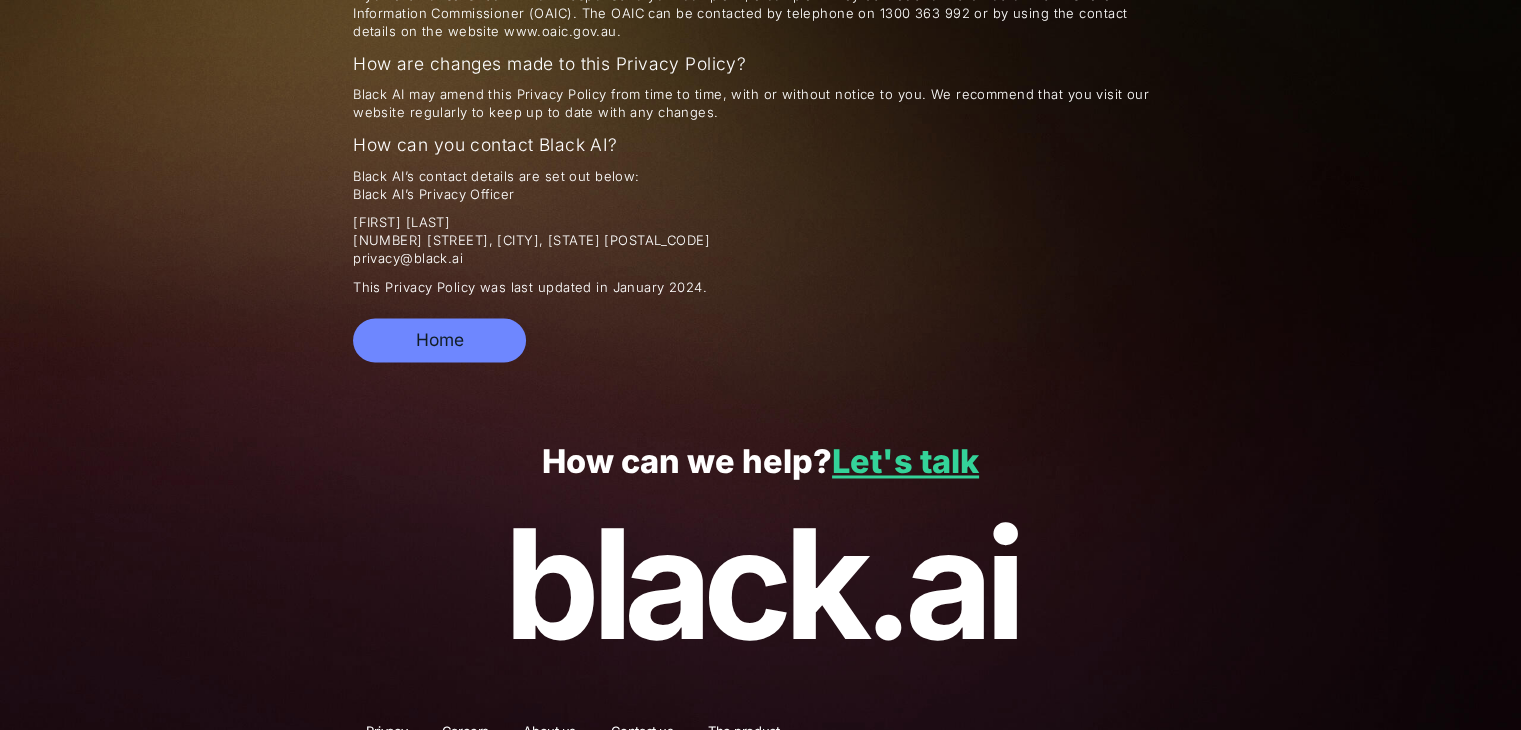 click on "Home" at bounding box center [439, 339] 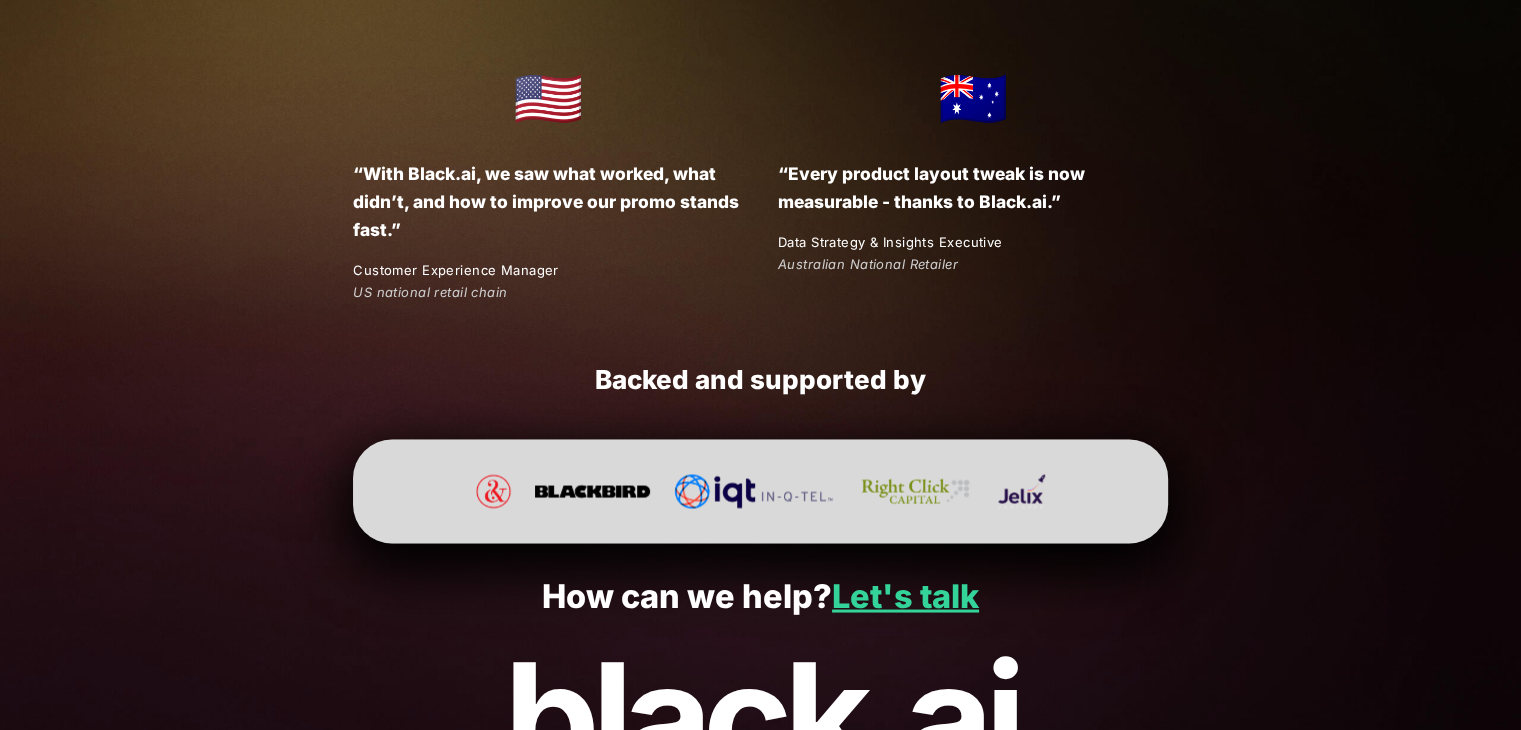 scroll, scrollTop: 3775, scrollLeft: 0, axis: vertical 